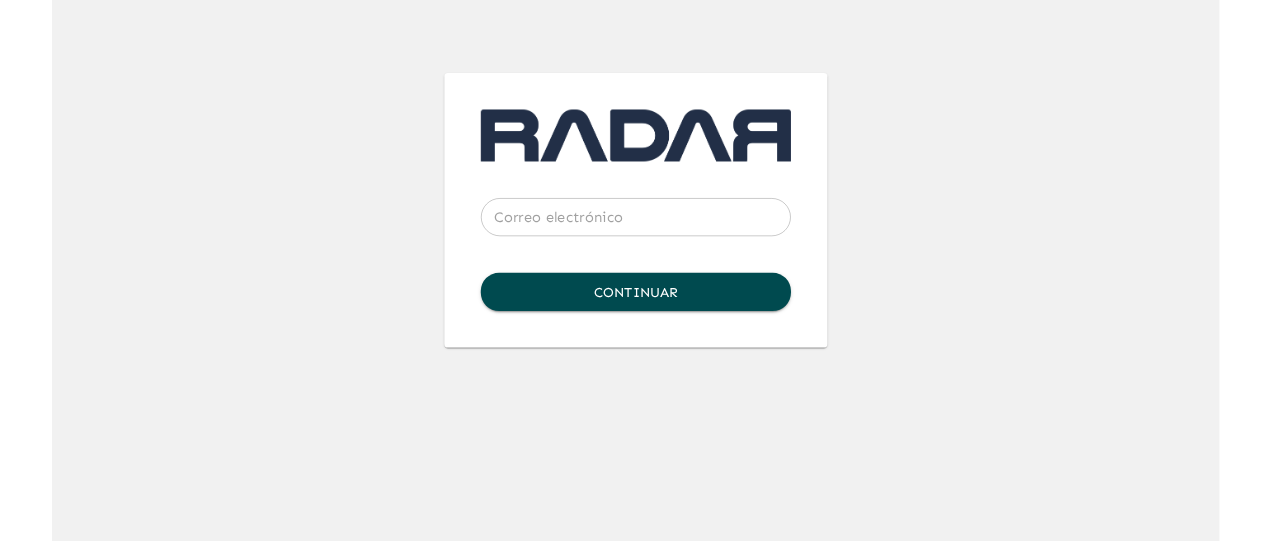 scroll, scrollTop: 0, scrollLeft: 0, axis: both 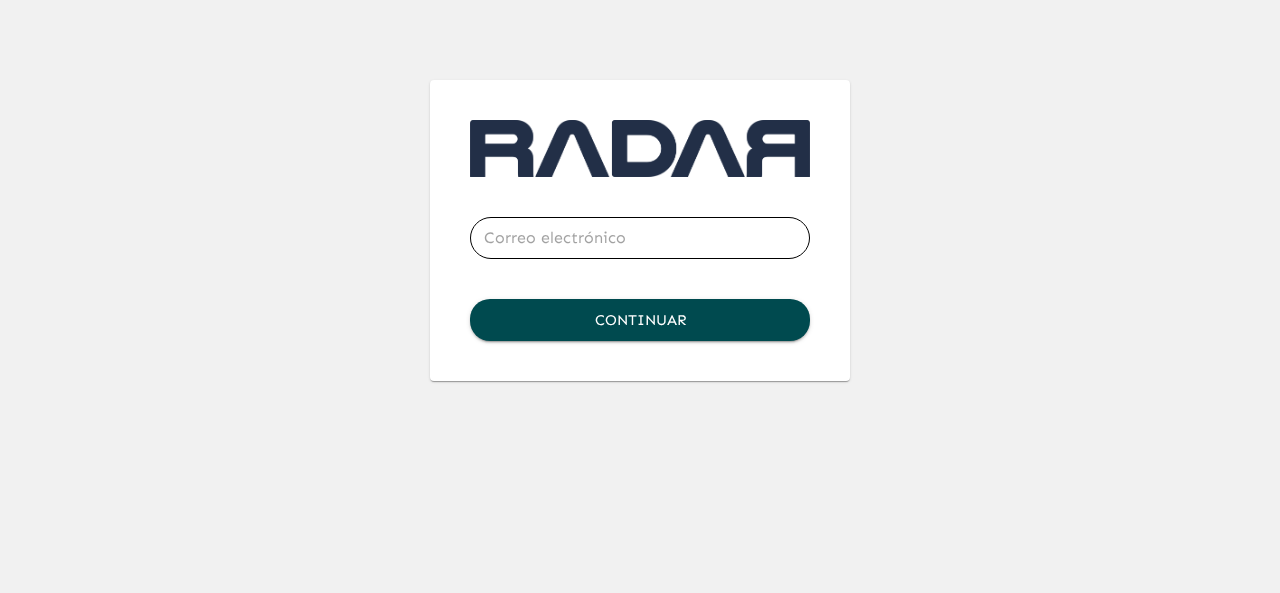 type on "[EMAIL_ADDRESS][DOMAIN_NAME]" 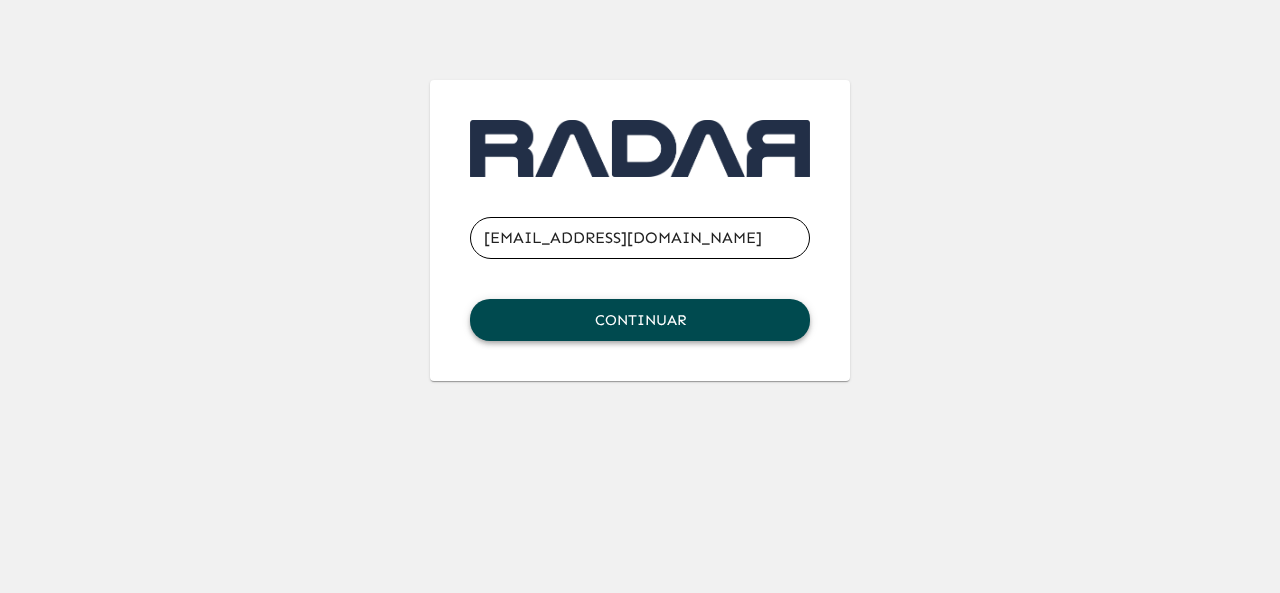 click on "Continuar" at bounding box center (640, 320) 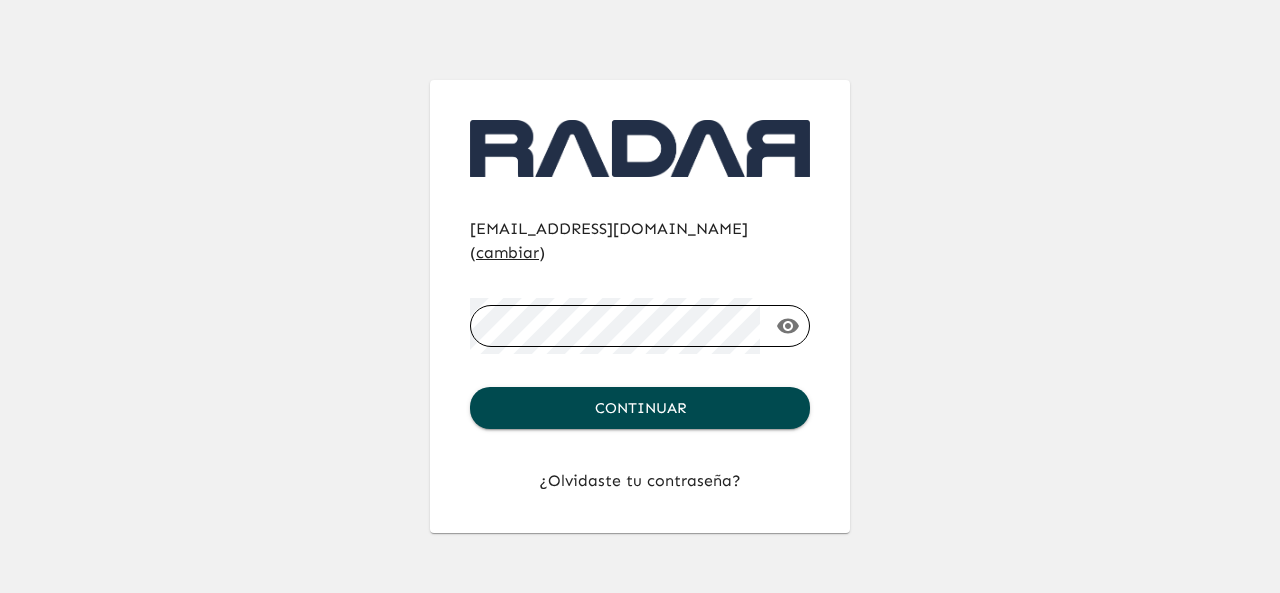 click at bounding box center [760, 326] 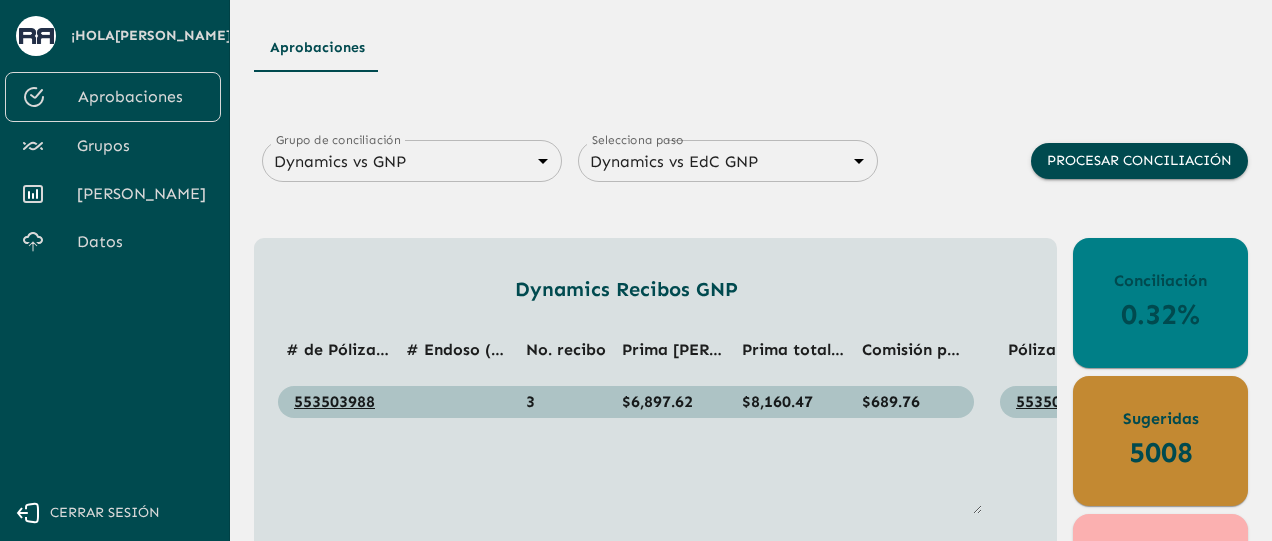 click on "Datos" at bounding box center [141, 242] 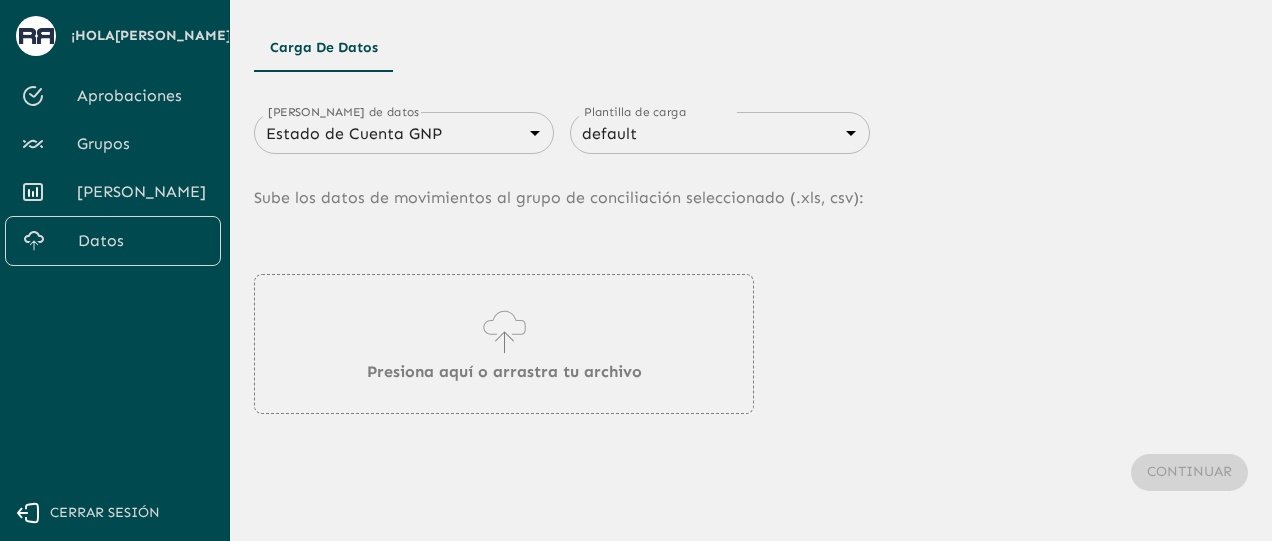 click on "Se están procesando los movimientos. Algunas acciones permanecerán deshabilitadas, por favor espera... ¡Hola  [PERSON_NAME] ! Aprobaciones Grupos [PERSON_NAME] Datos   Cerrar sesión   Carga de Datos [PERSON_NAME] de datos Estado de Cuenta GNP 68360e545ed9181a8245dd9b [PERSON_NAME] de datos Plantilla de carga default 68405816993b98be2d8f622c [PERSON_NAME] de datos Sube los datos de movimientos al grupo de conciliación seleccionado (. xls, csv ): Presiona aquí o arrastra tu archivo   Continuar" at bounding box center [636, 270] 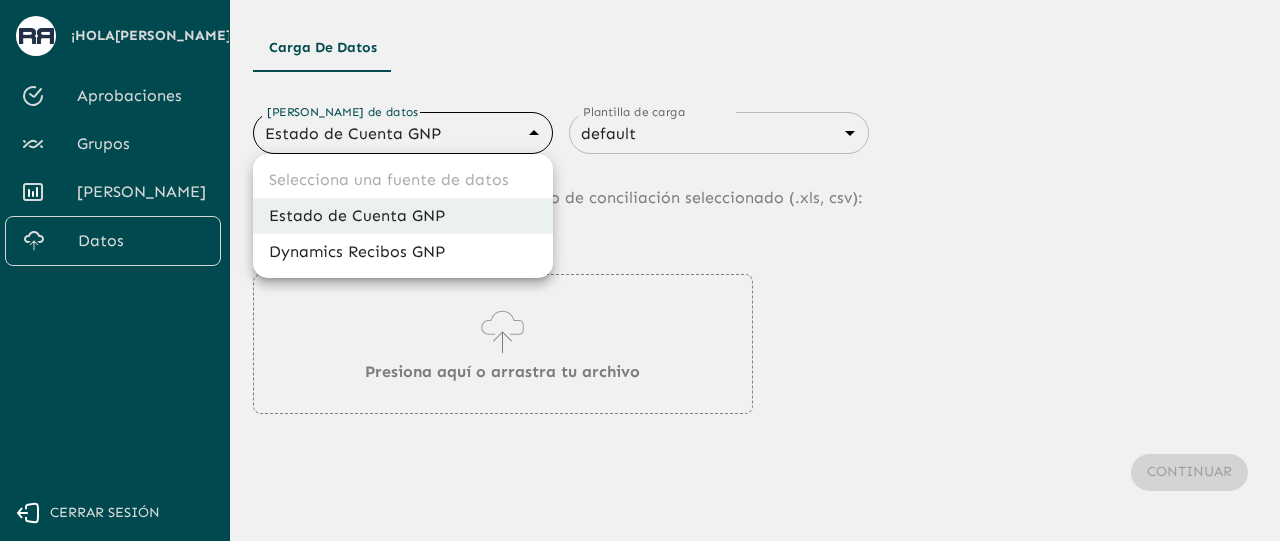 click on "Estado de Cuenta GNP" at bounding box center (403, 216) 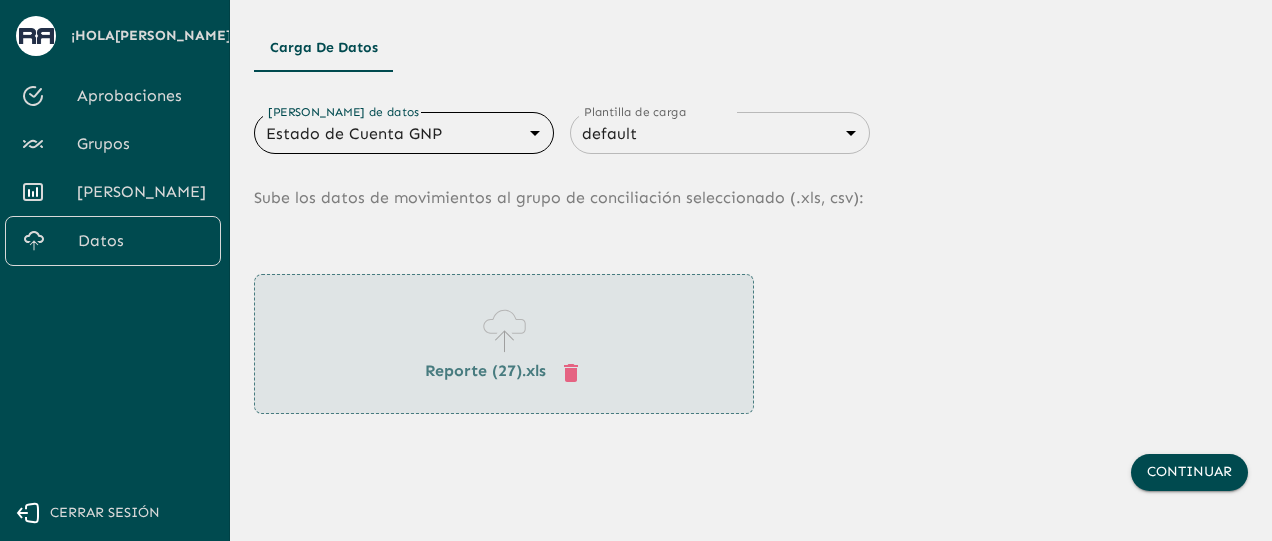 click on "Reporte (27).xls" at bounding box center [504, 371] 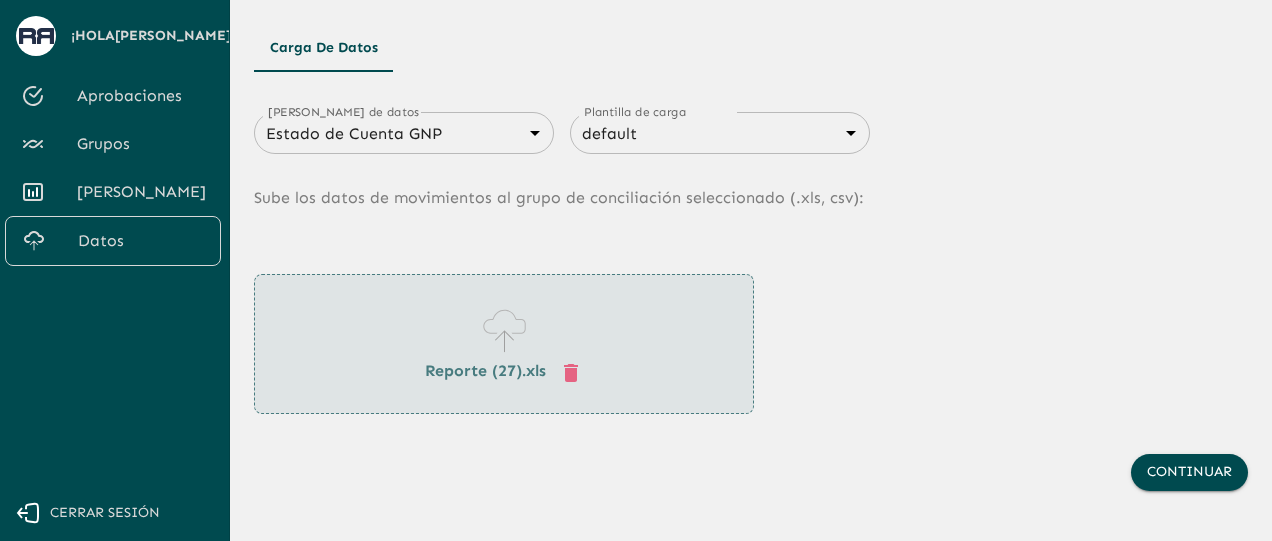 click 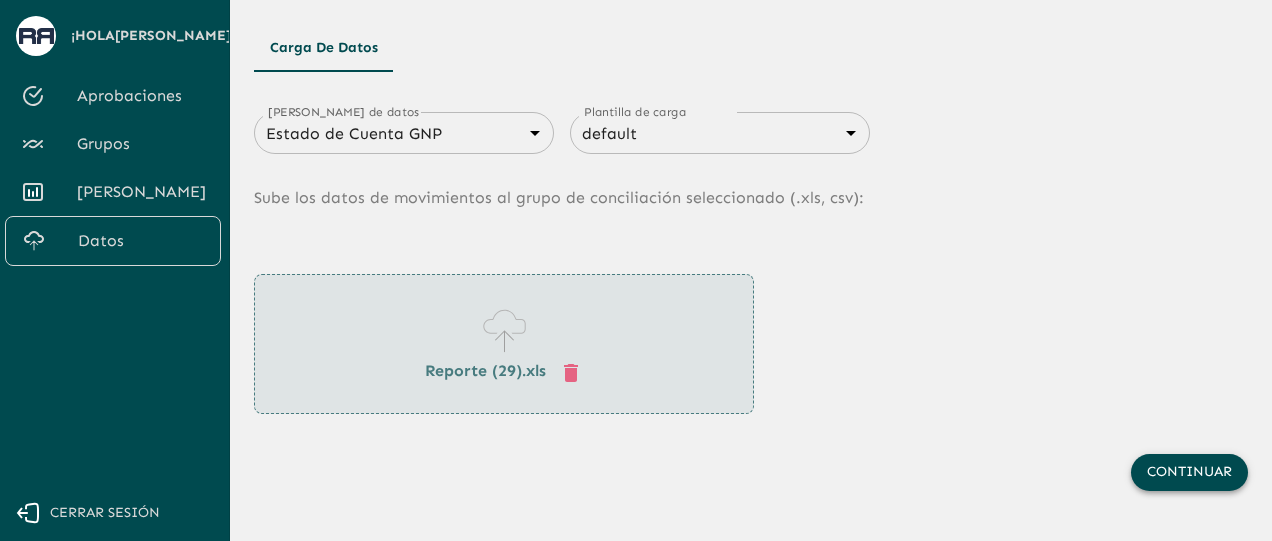 click on "Continuar" at bounding box center [1189, 472] 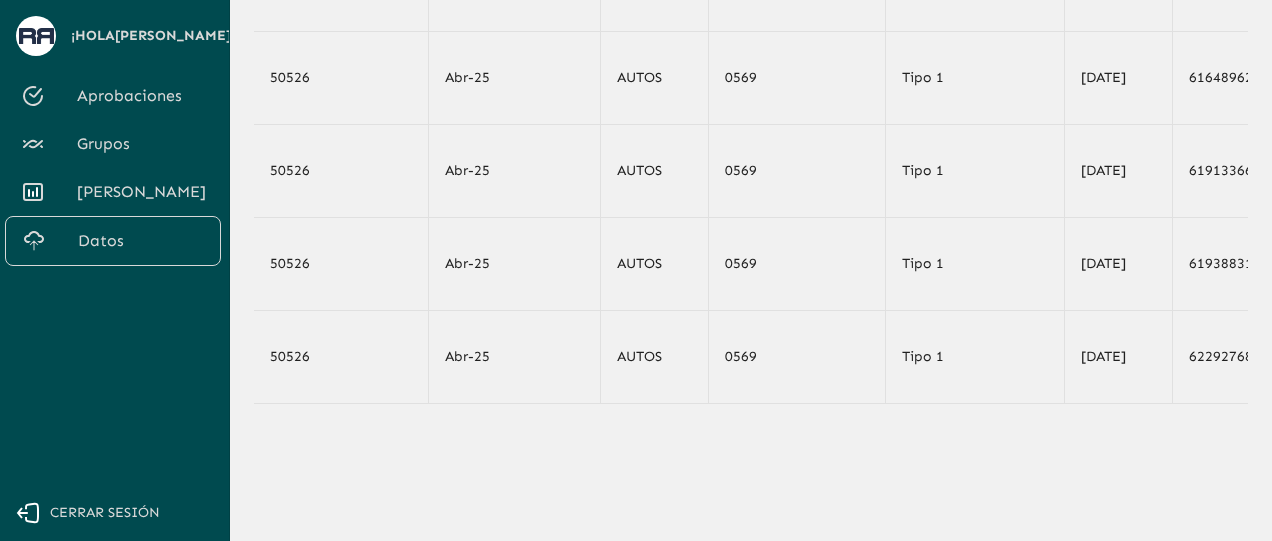 scroll, scrollTop: 364, scrollLeft: 0, axis: vertical 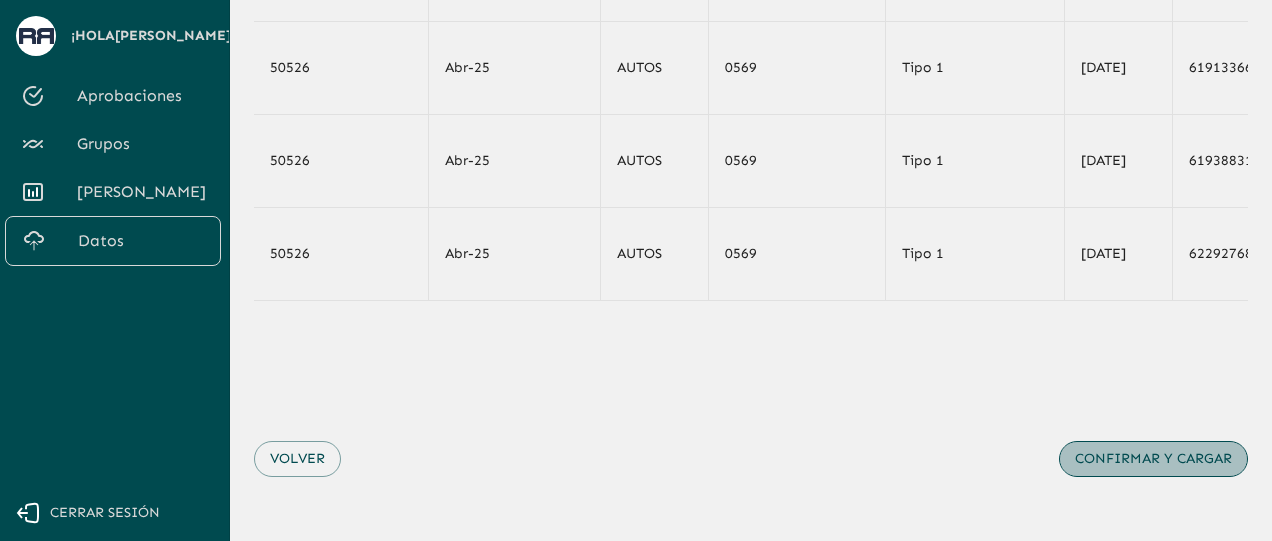 click on "Confirmar y cargar" at bounding box center [1153, 459] 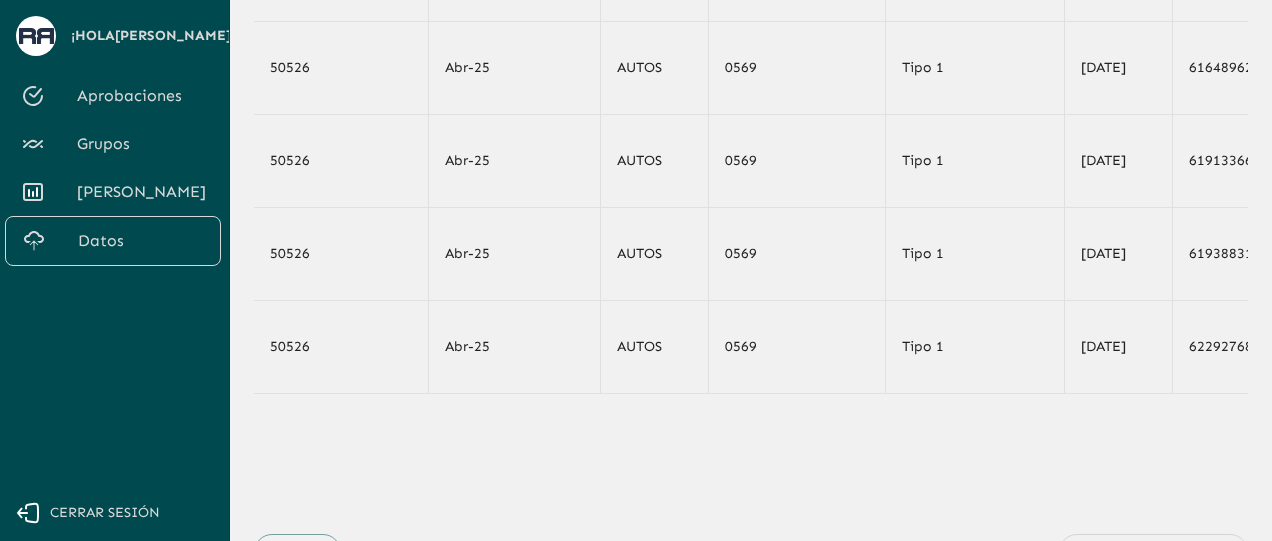 scroll, scrollTop: 0, scrollLeft: 0, axis: both 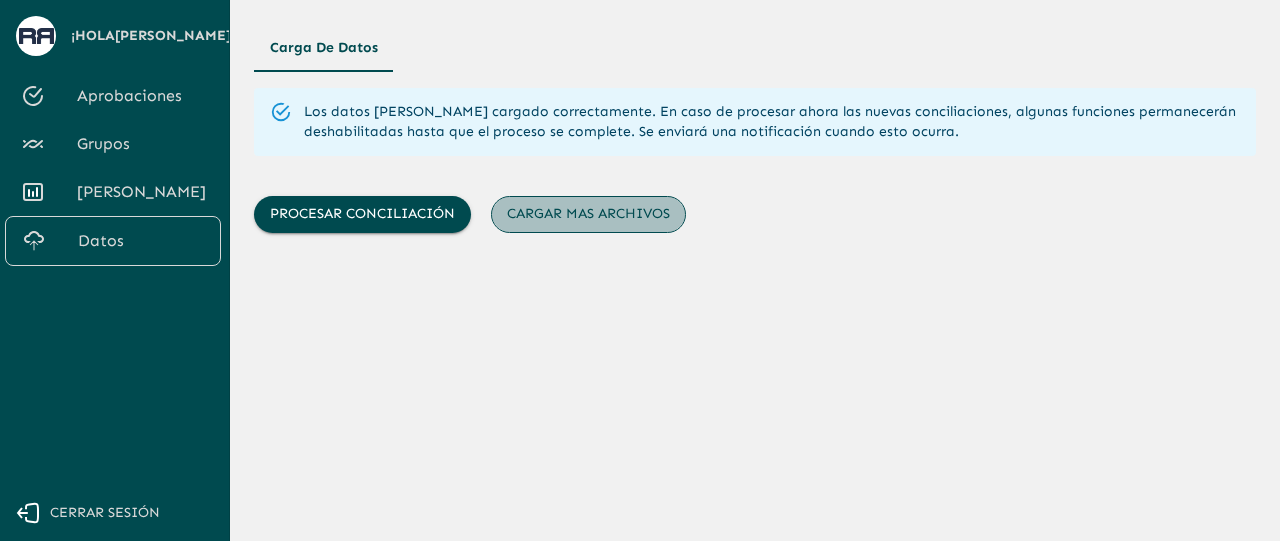 click on "Cargar mas archivos" at bounding box center (588, 214) 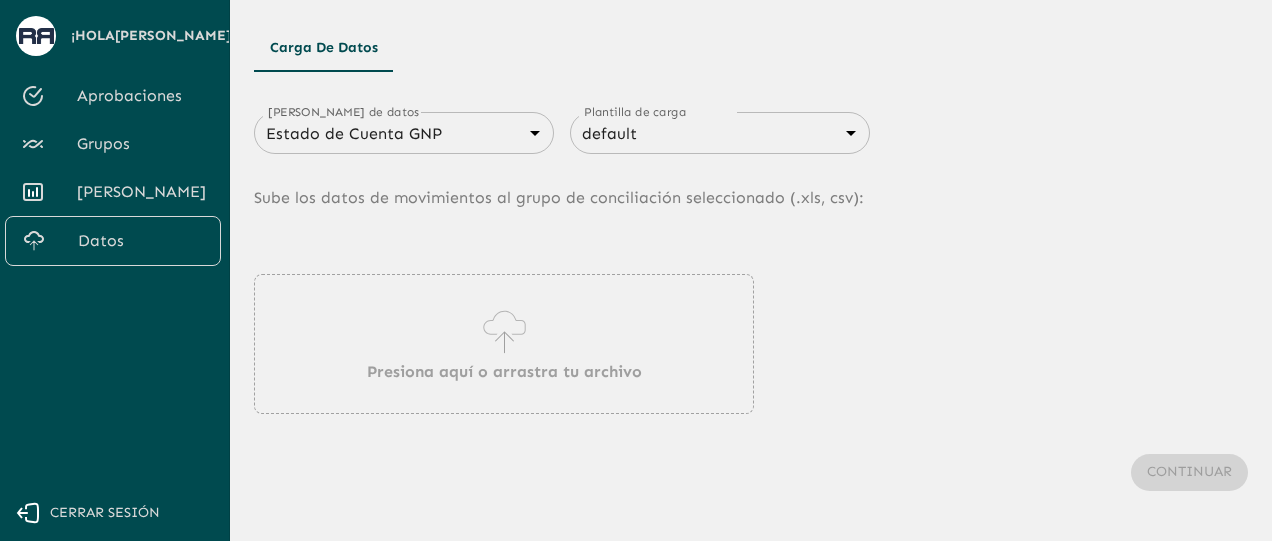 click on "Presiona aquí o arrastra tu archivo" at bounding box center [504, 372] 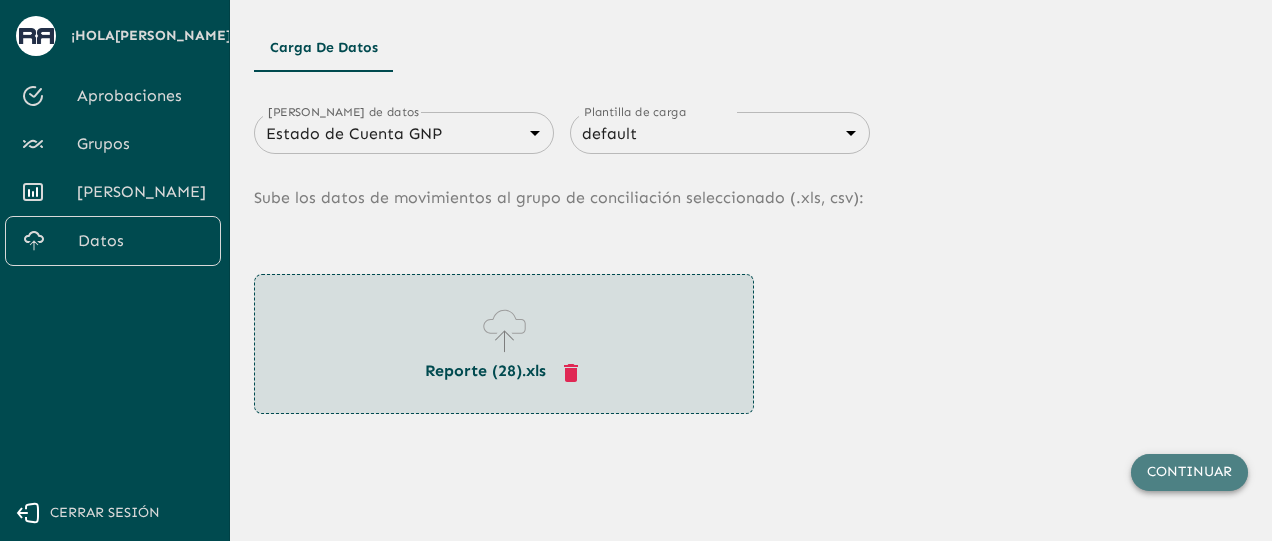 click on "Continuar" at bounding box center (1189, 472) 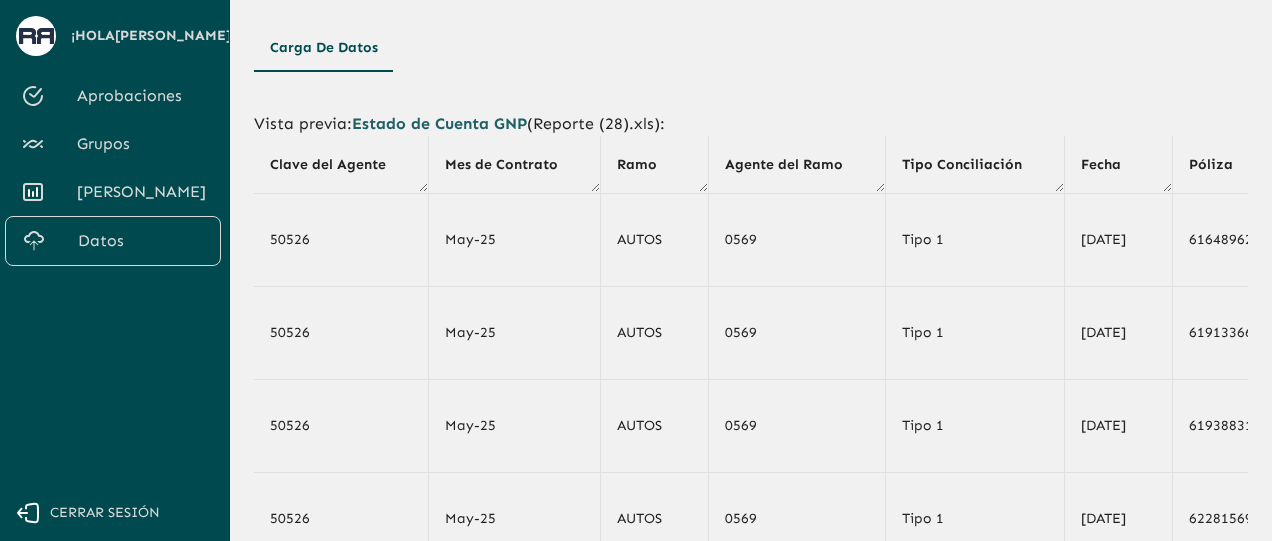 scroll, scrollTop: 364, scrollLeft: 0, axis: vertical 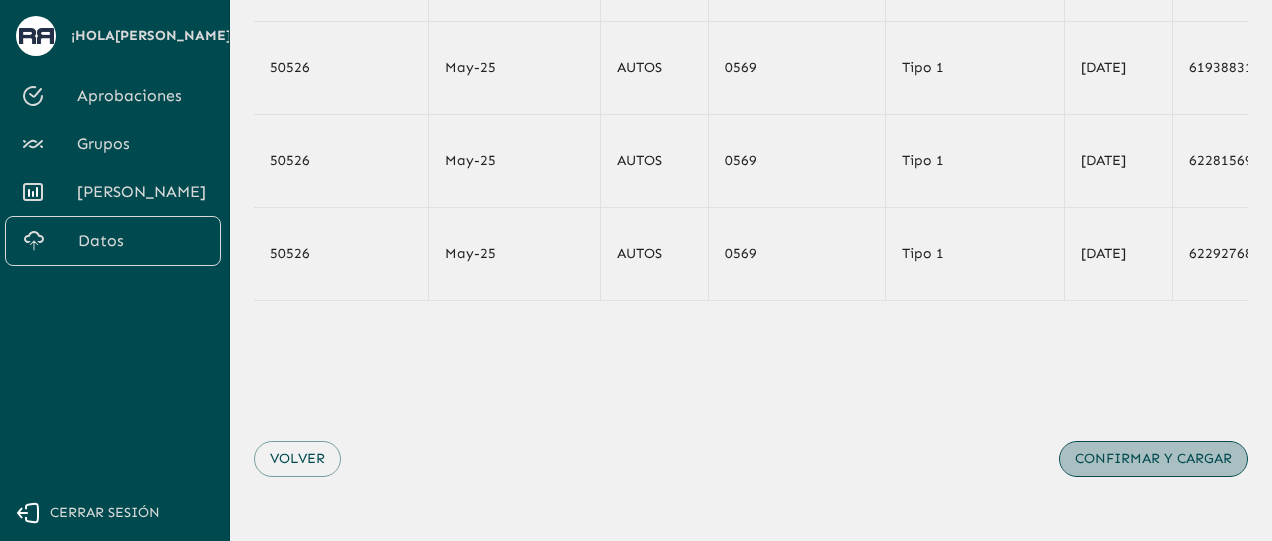 click on "Confirmar y cargar" at bounding box center [1153, 459] 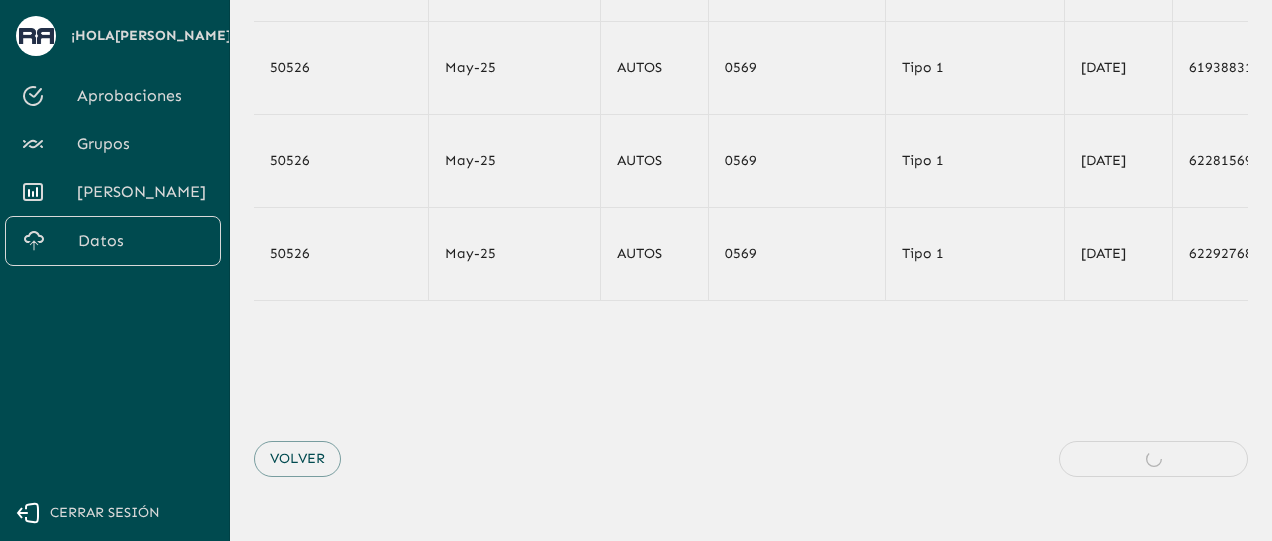scroll, scrollTop: 0, scrollLeft: 0, axis: both 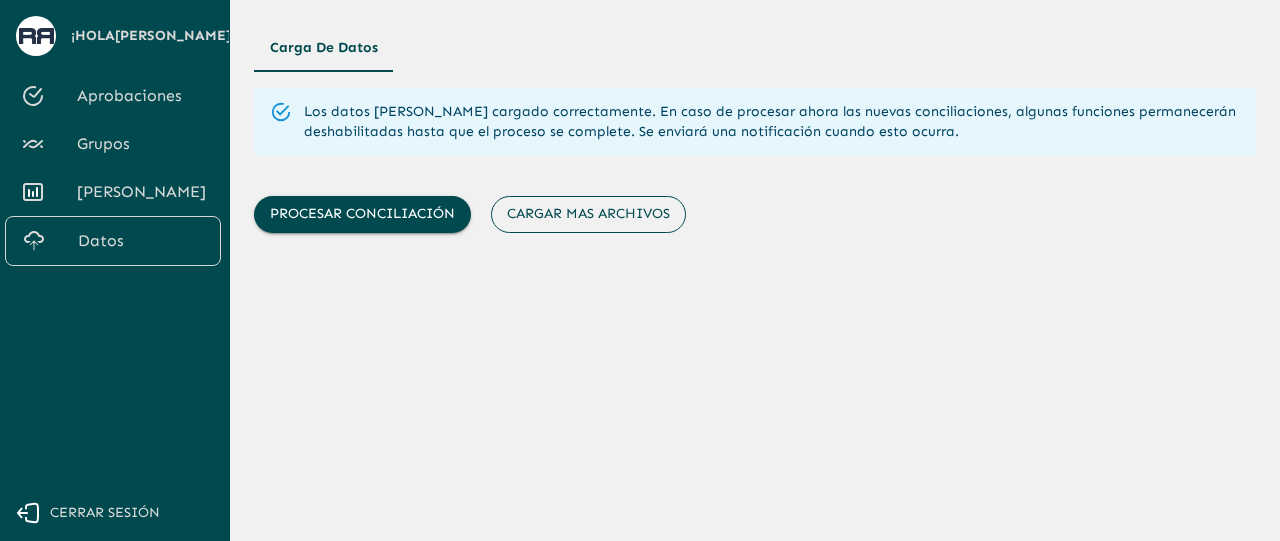 click on "Cargar mas archivos" at bounding box center (588, 214) 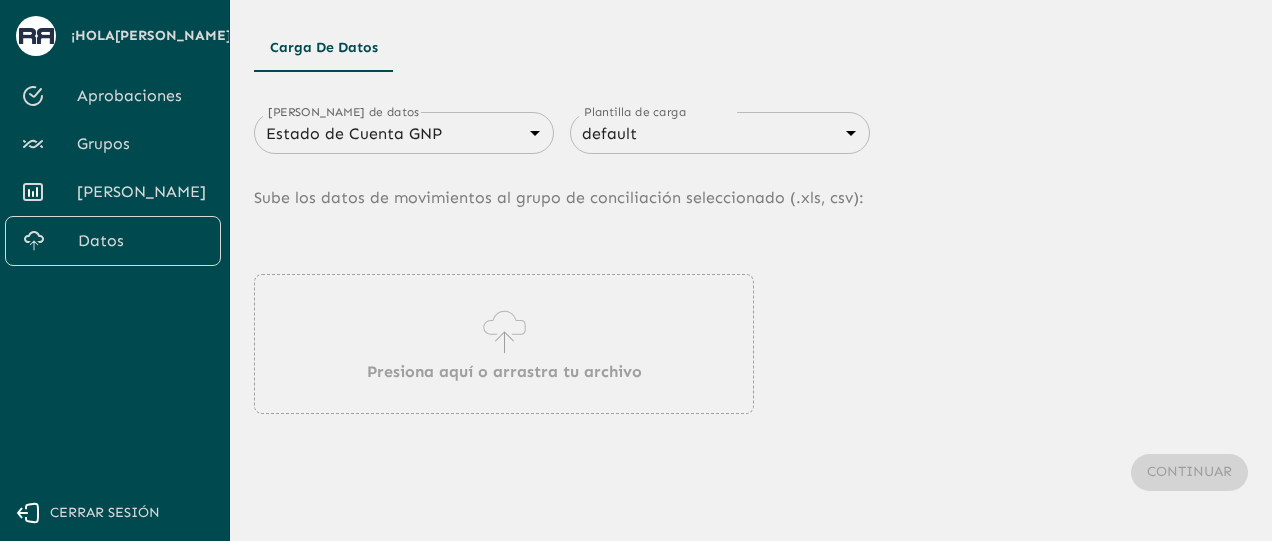 click 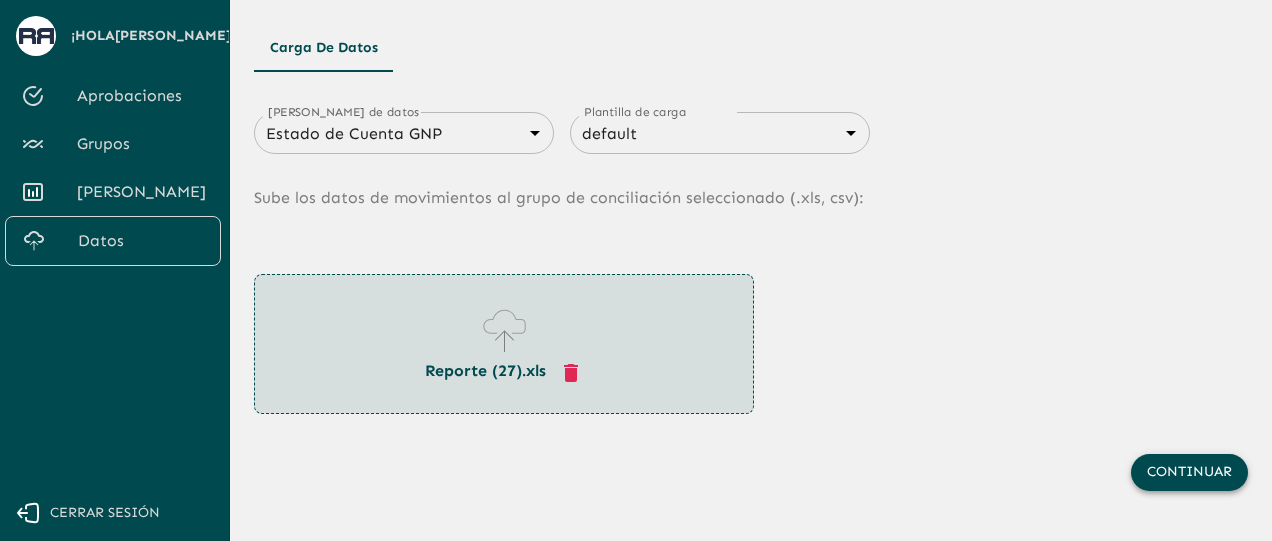 click on "Continuar" at bounding box center (1189, 472) 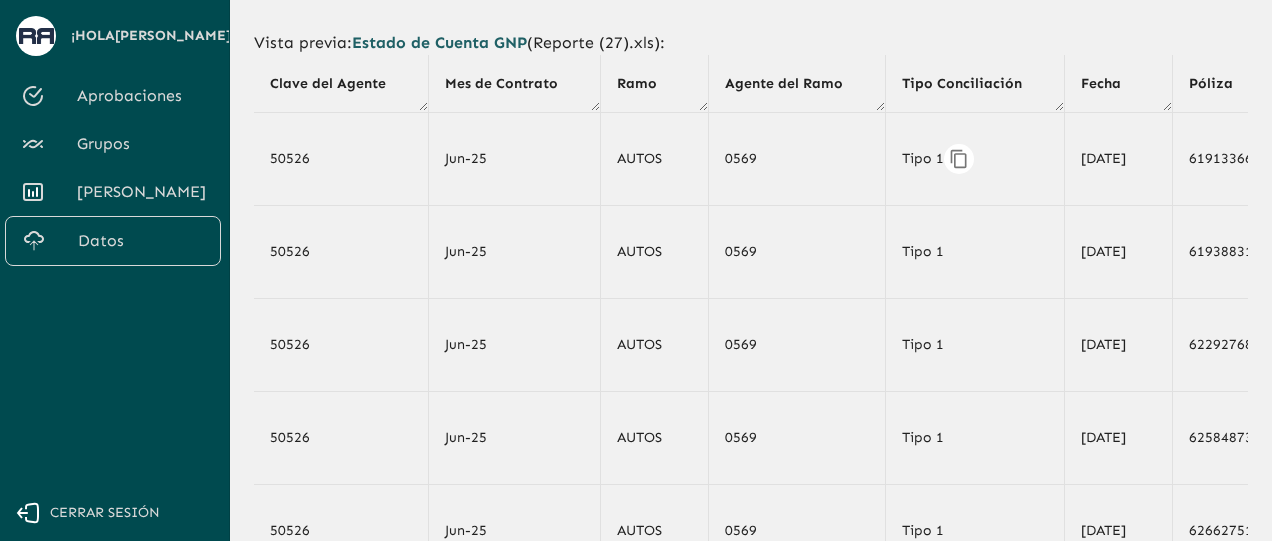 scroll, scrollTop: 364, scrollLeft: 0, axis: vertical 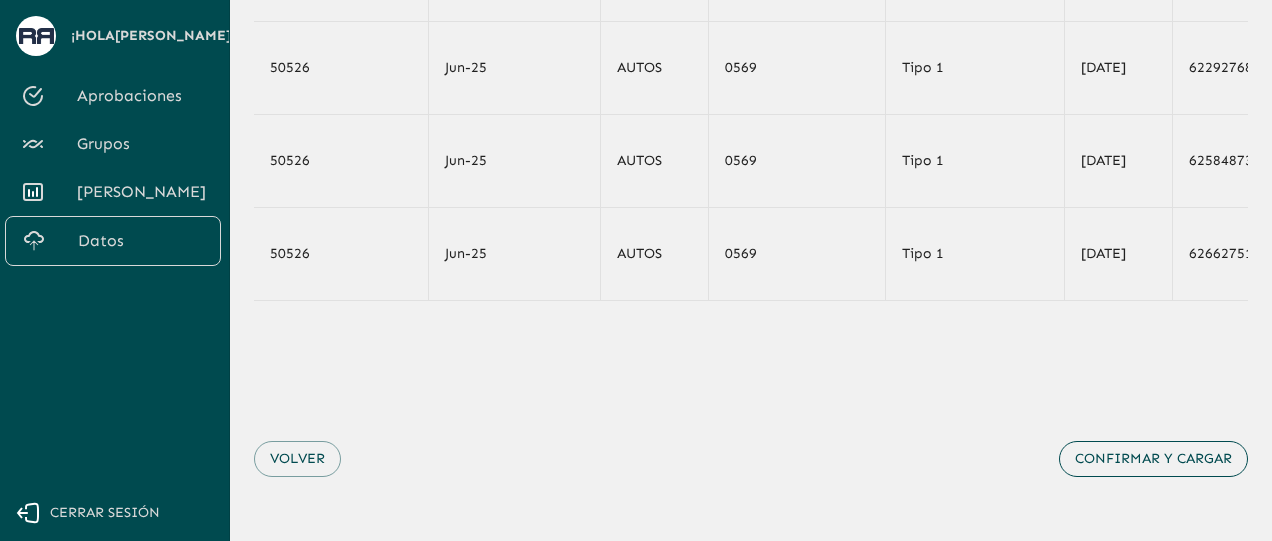 click on "Confirmar y cargar" at bounding box center (1153, 459) 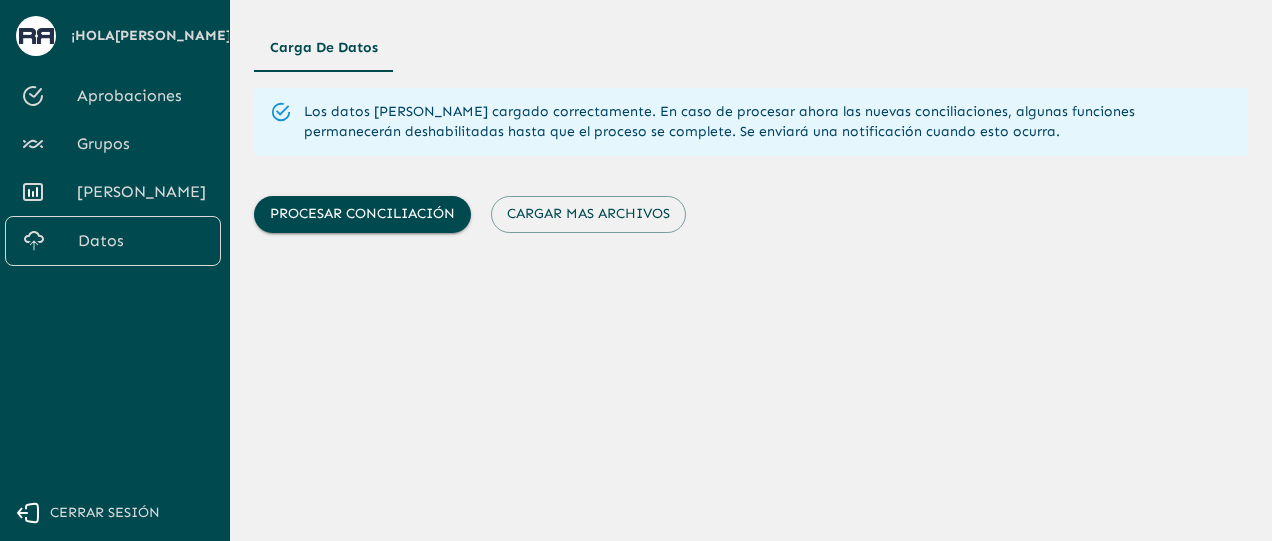 scroll, scrollTop: 0, scrollLeft: 0, axis: both 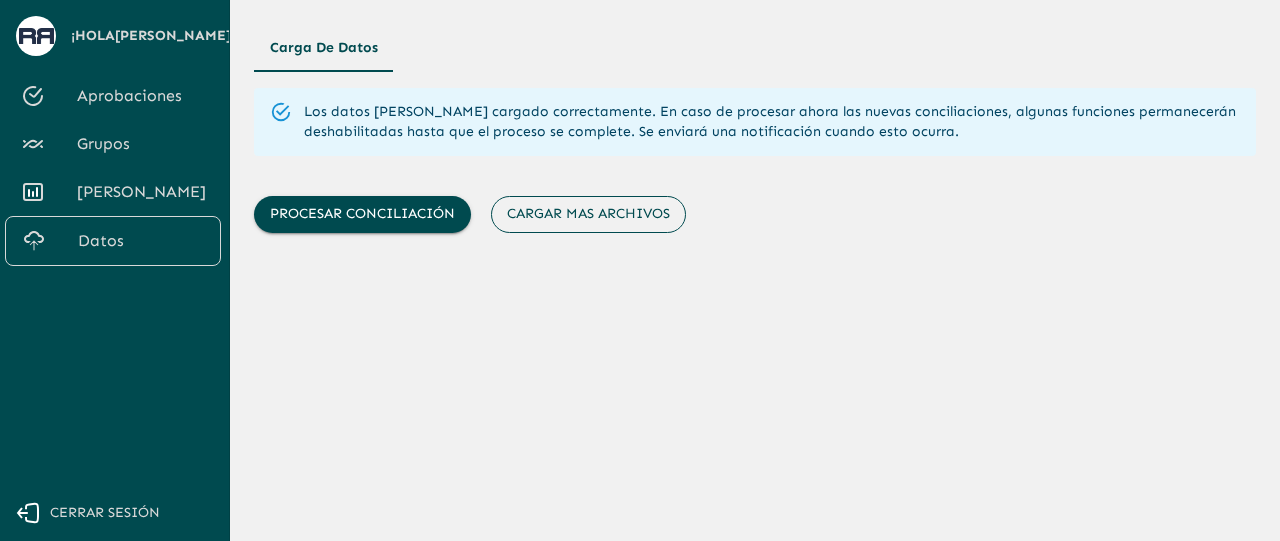 click on "Cargar mas archivos" at bounding box center [588, 214] 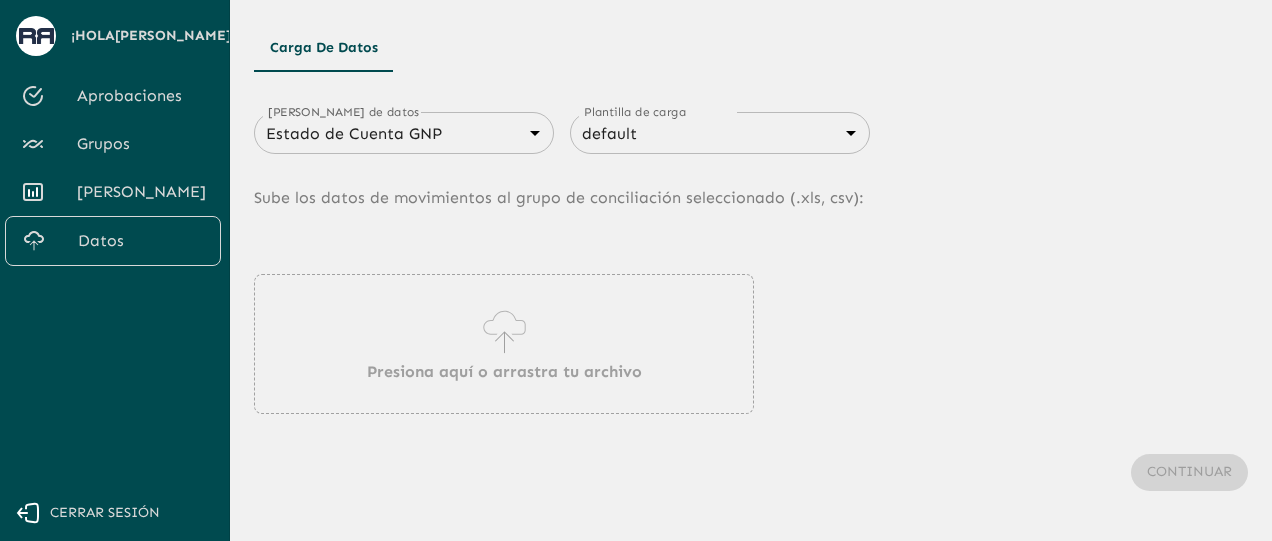 click on "Presiona aquí o arrastra tu archivo" at bounding box center [504, 372] 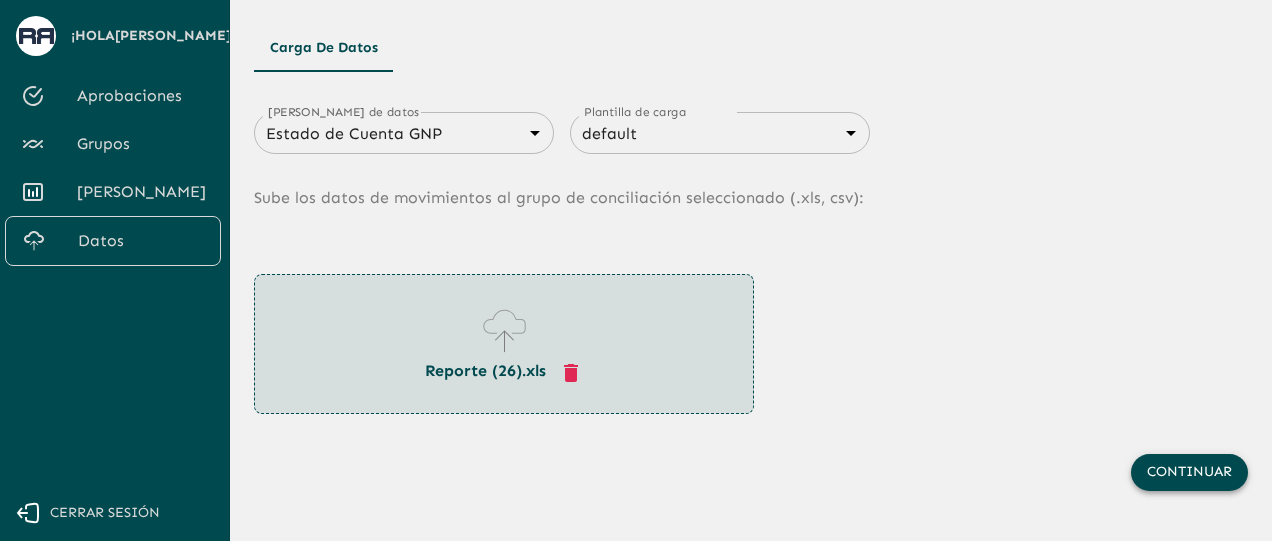 click on "Continuar" at bounding box center [1189, 472] 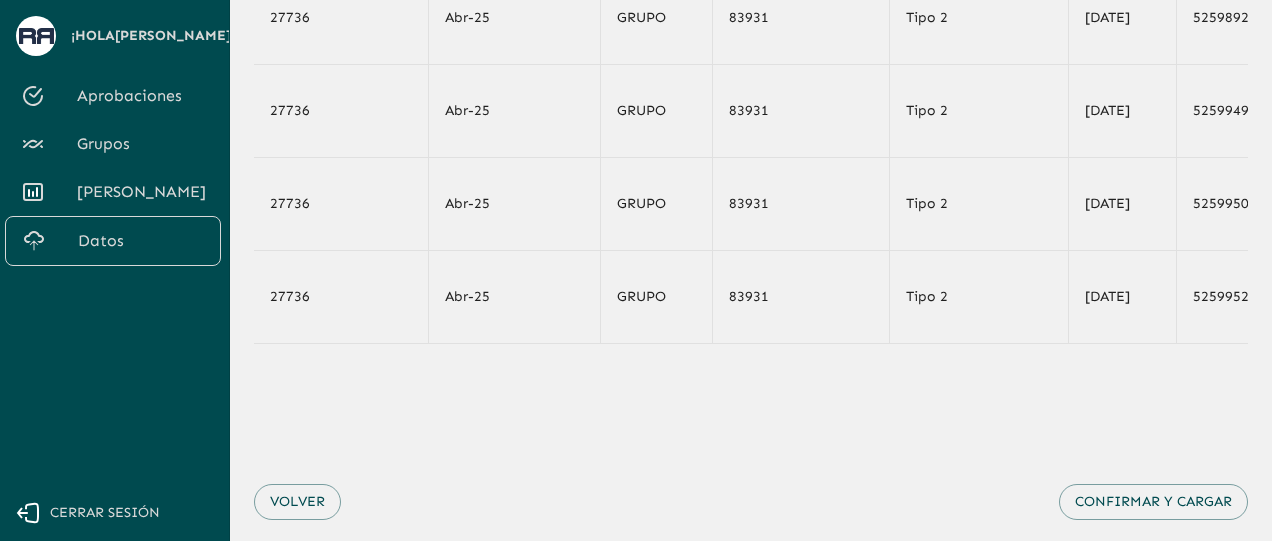 scroll, scrollTop: 364, scrollLeft: 0, axis: vertical 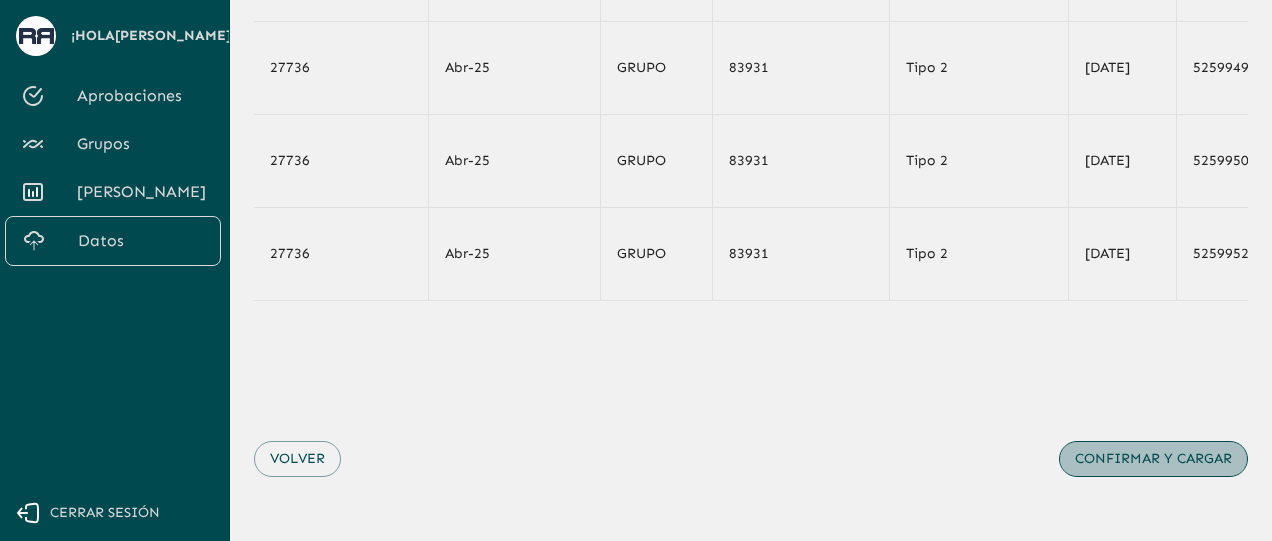 click on "Confirmar y cargar" at bounding box center [1153, 459] 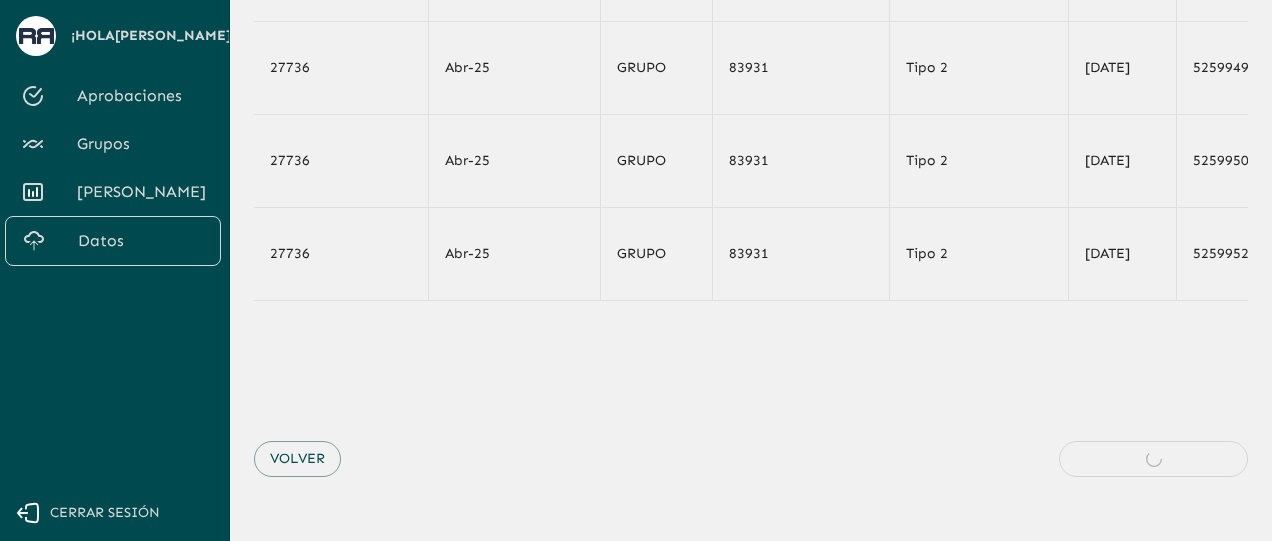 scroll, scrollTop: 0, scrollLeft: 0, axis: both 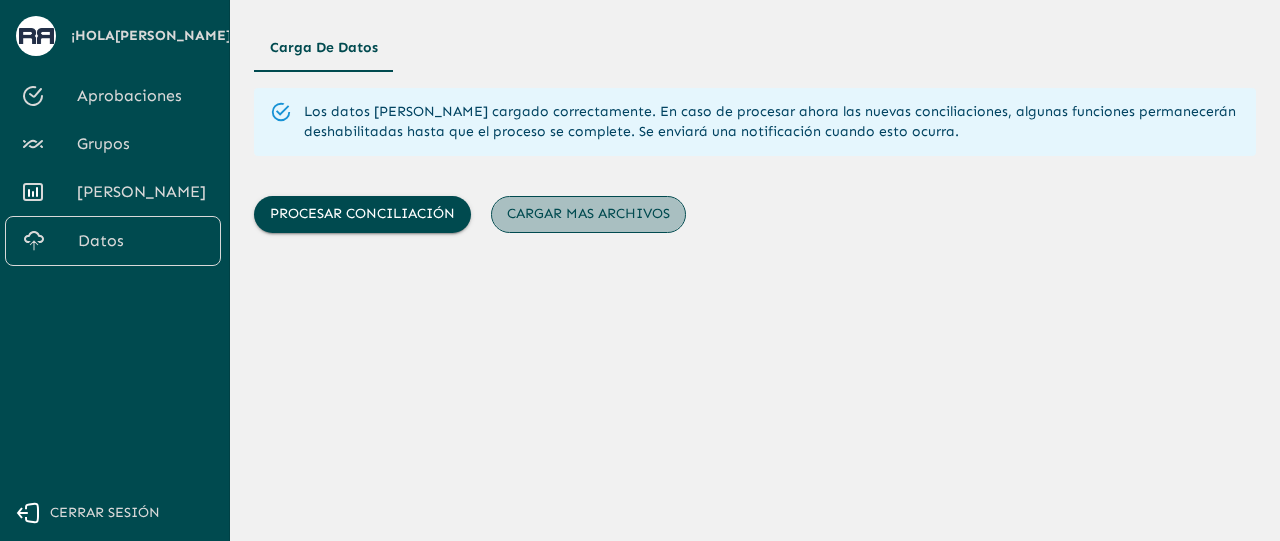 click on "Cargar mas archivos" at bounding box center (588, 214) 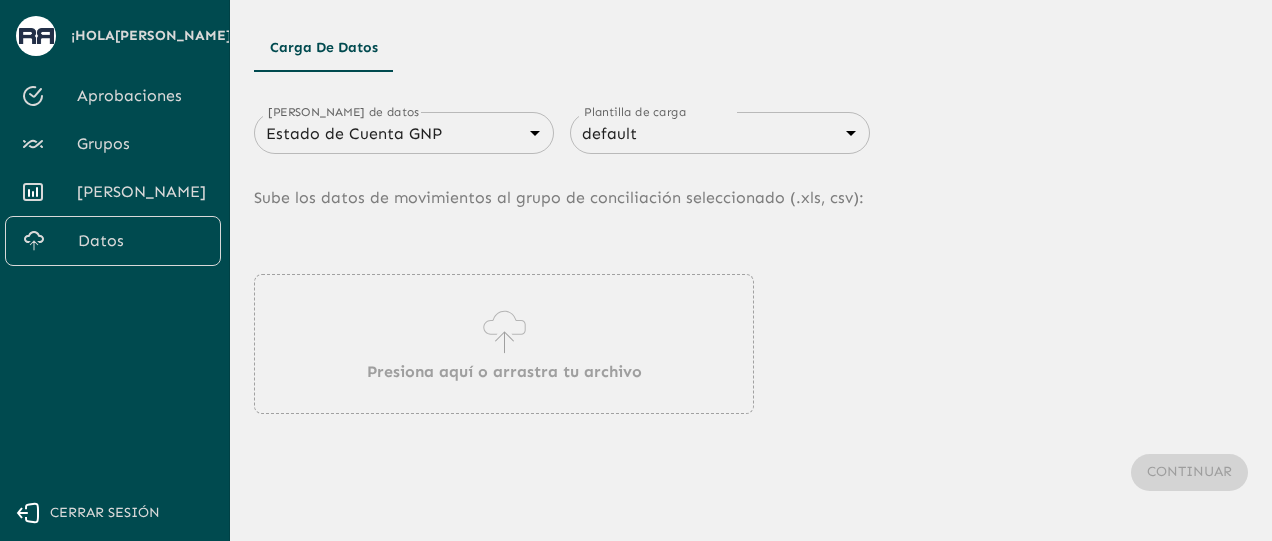 click 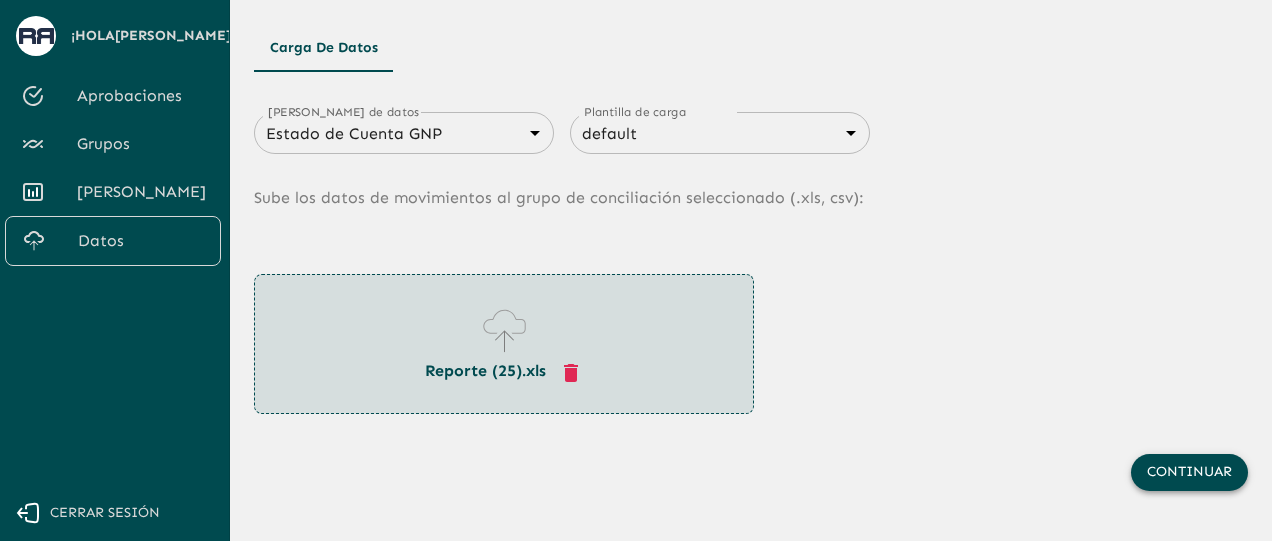 click on "Continuar" at bounding box center [1189, 472] 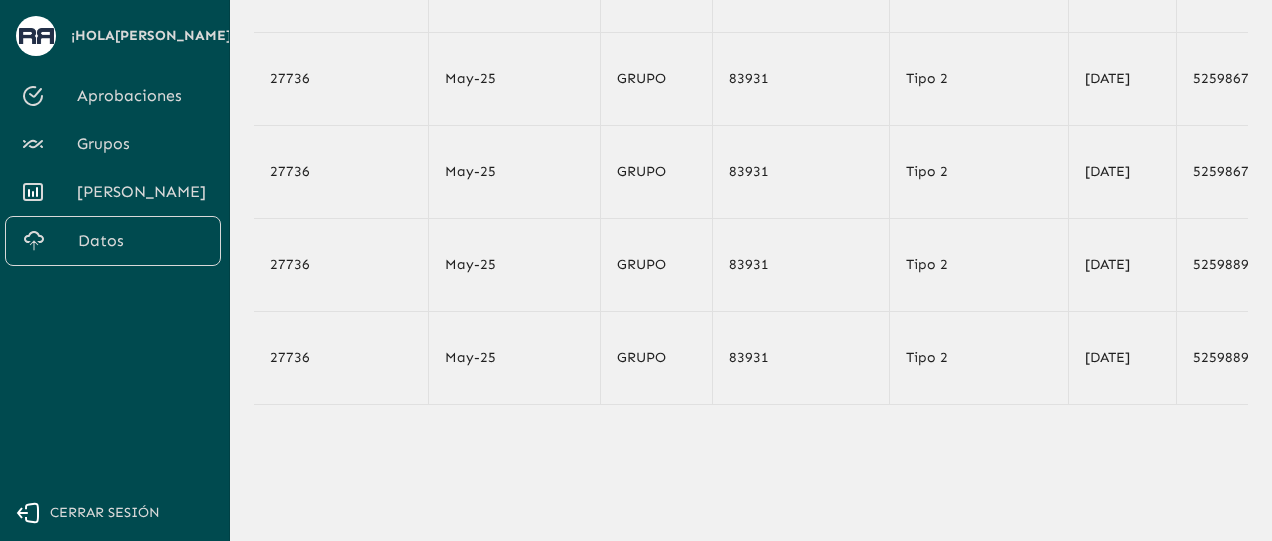 scroll, scrollTop: 364, scrollLeft: 0, axis: vertical 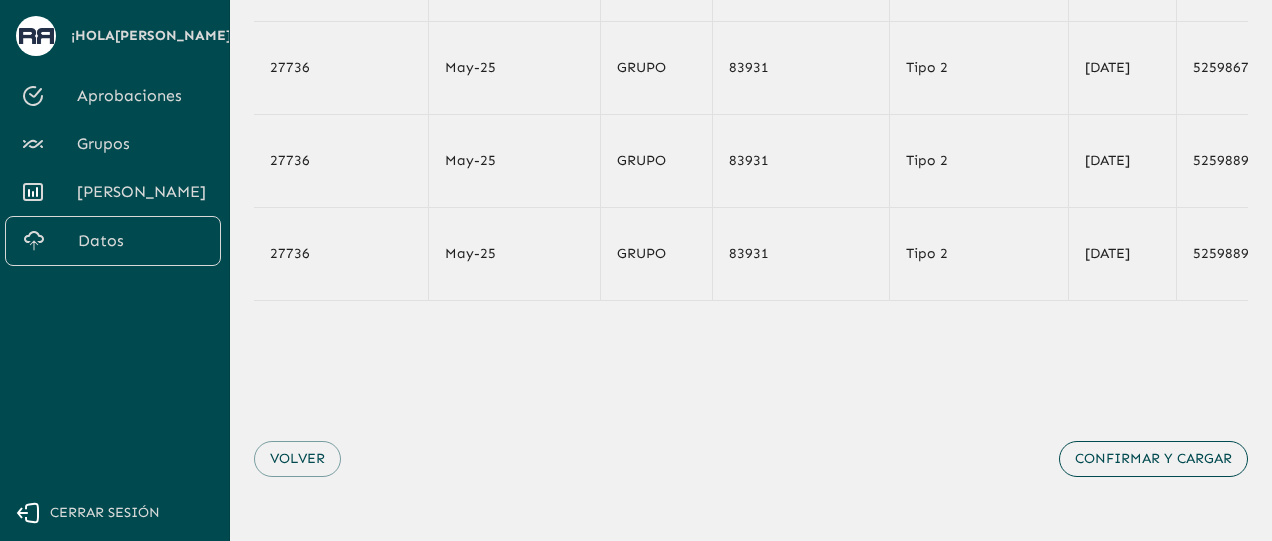 click on "Confirmar y cargar" at bounding box center [1153, 459] 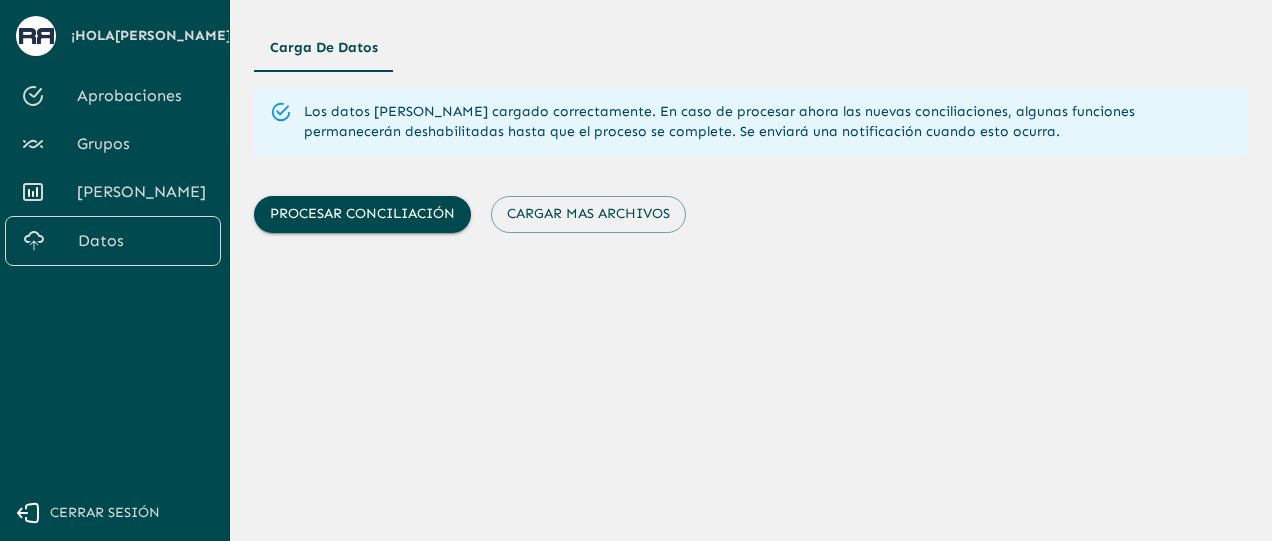 scroll, scrollTop: 0, scrollLeft: 0, axis: both 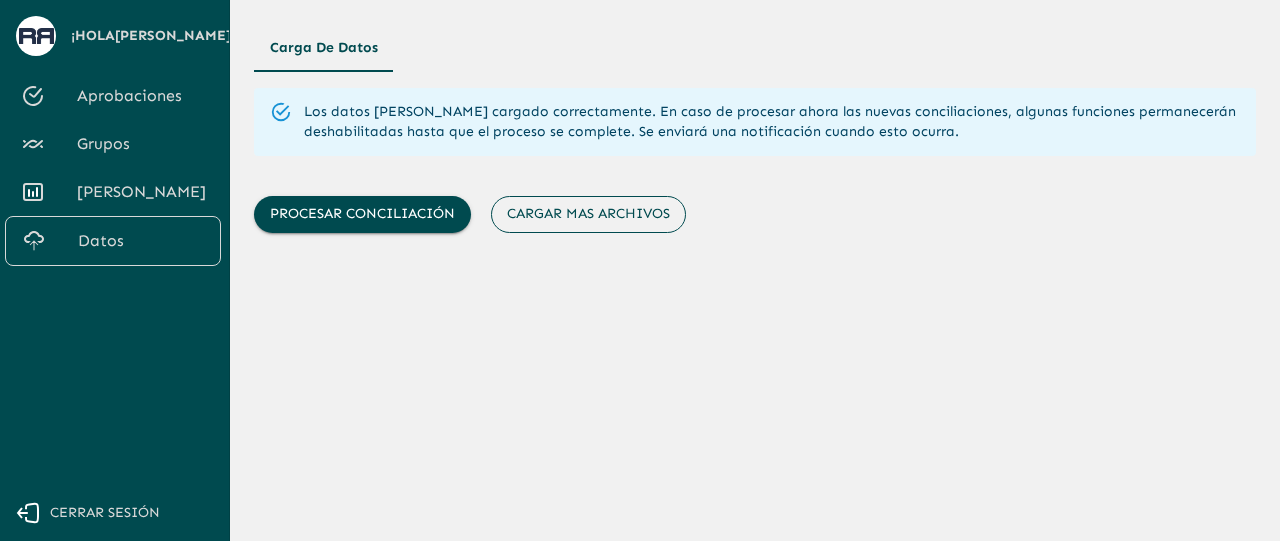 click on "Cargar mas archivos" at bounding box center (588, 214) 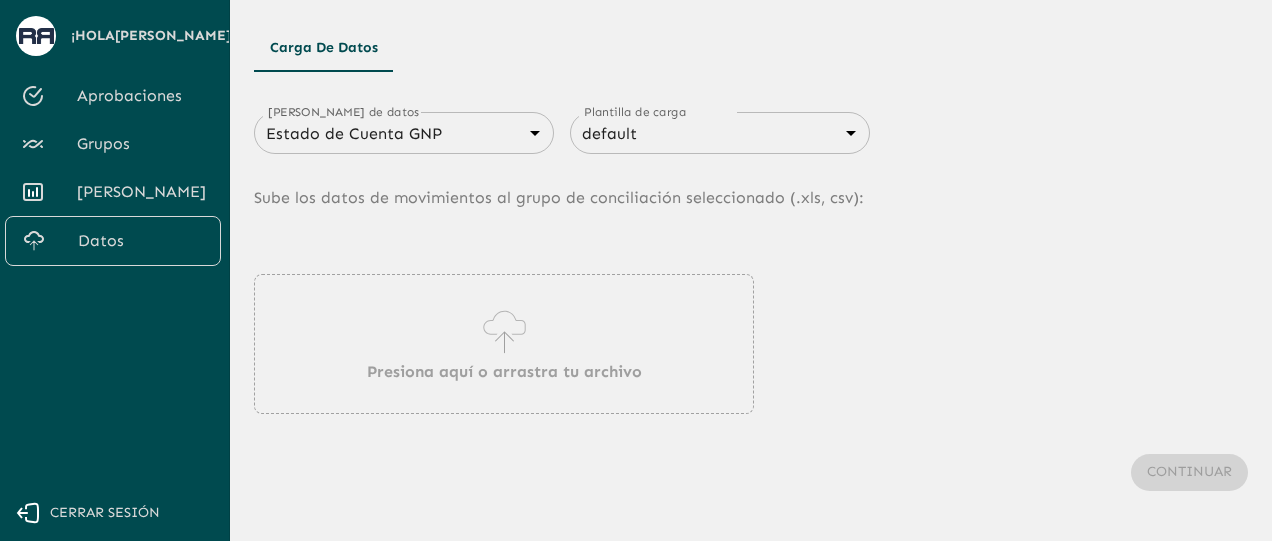 click 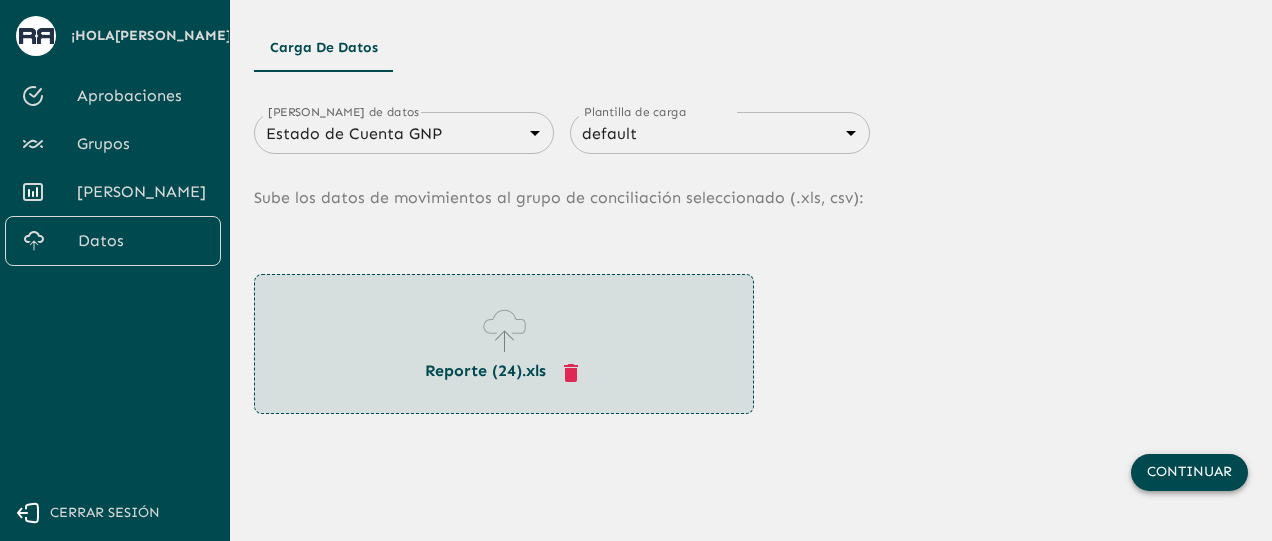 click on "Continuar" at bounding box center [1189, 472] 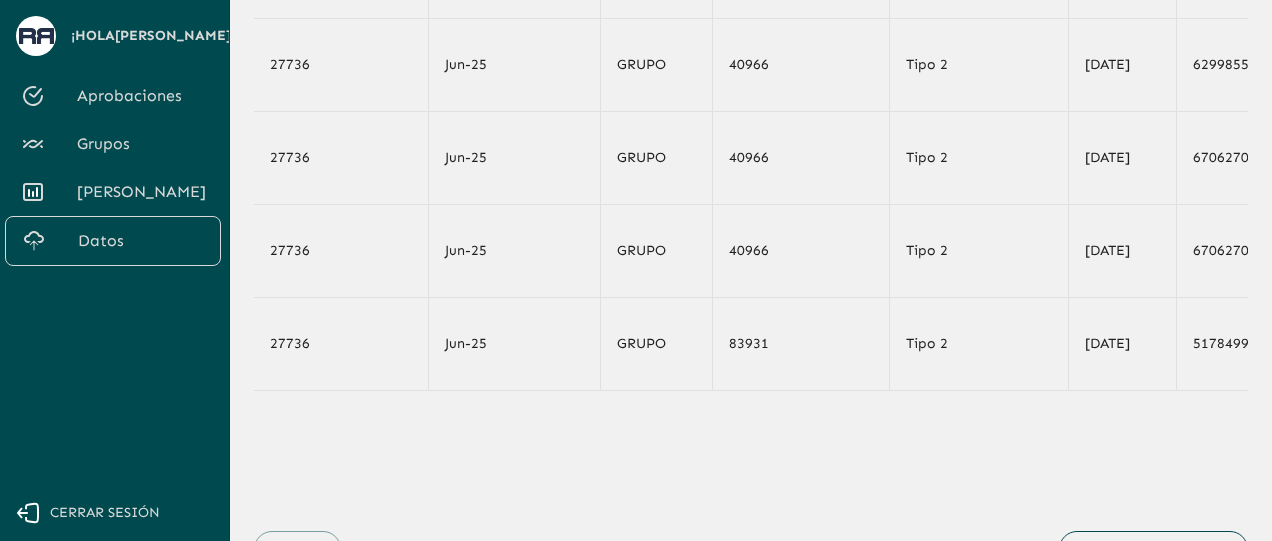 scroll, scrollTop: 384, scrollLeft: 0, axis: vertical 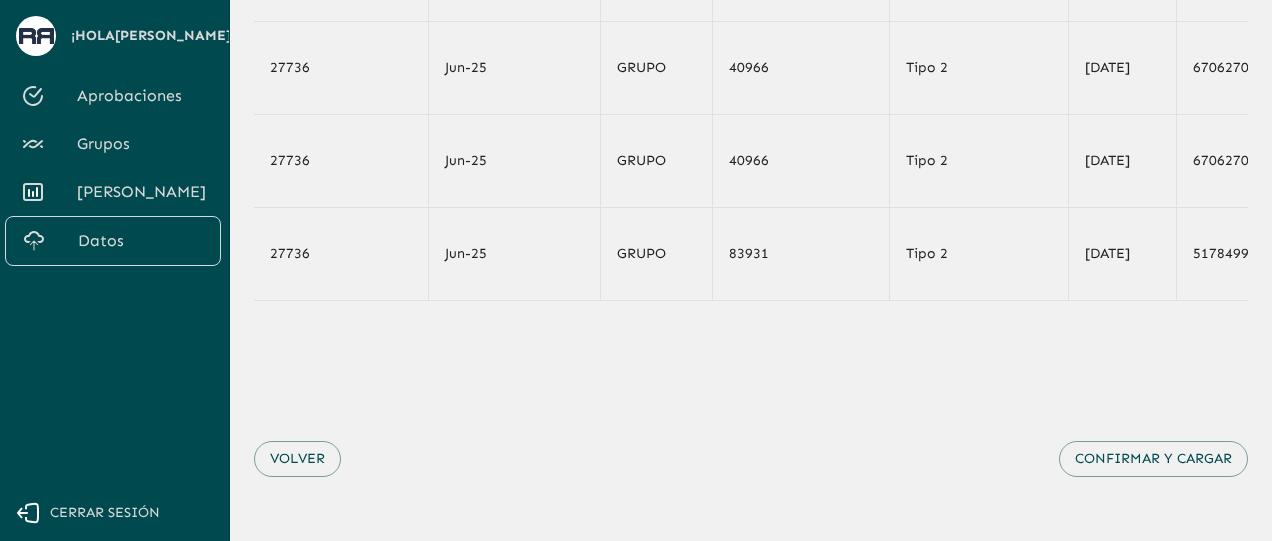 click on "Confirmar y cargar" at bounding box center (1153, 459) 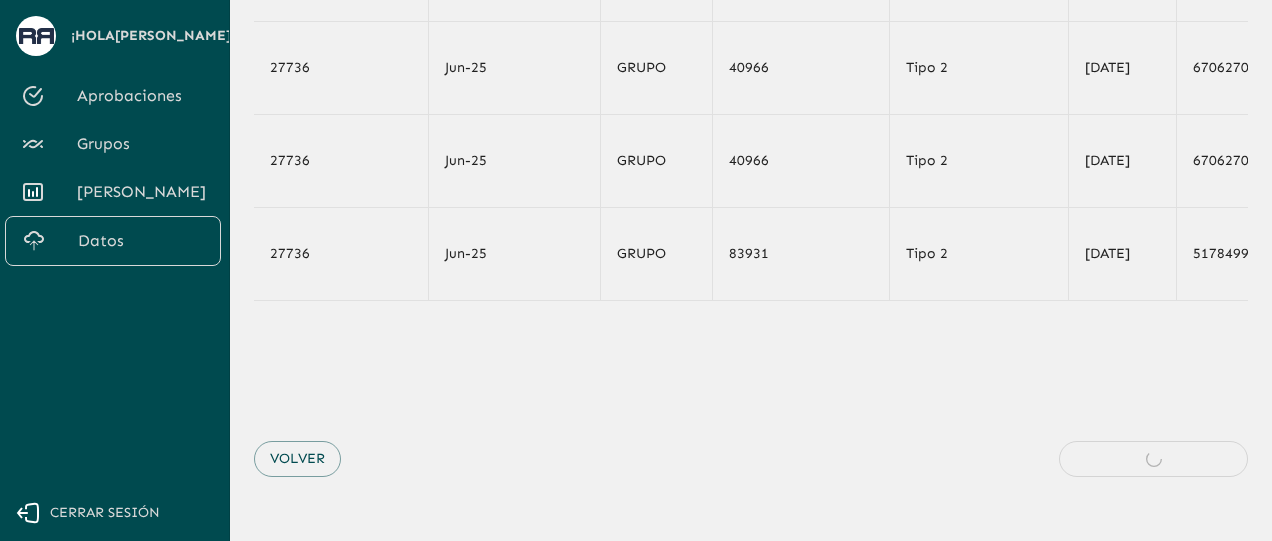 scroll, scrollTop: 0, scrollLeft: 0, axis: both 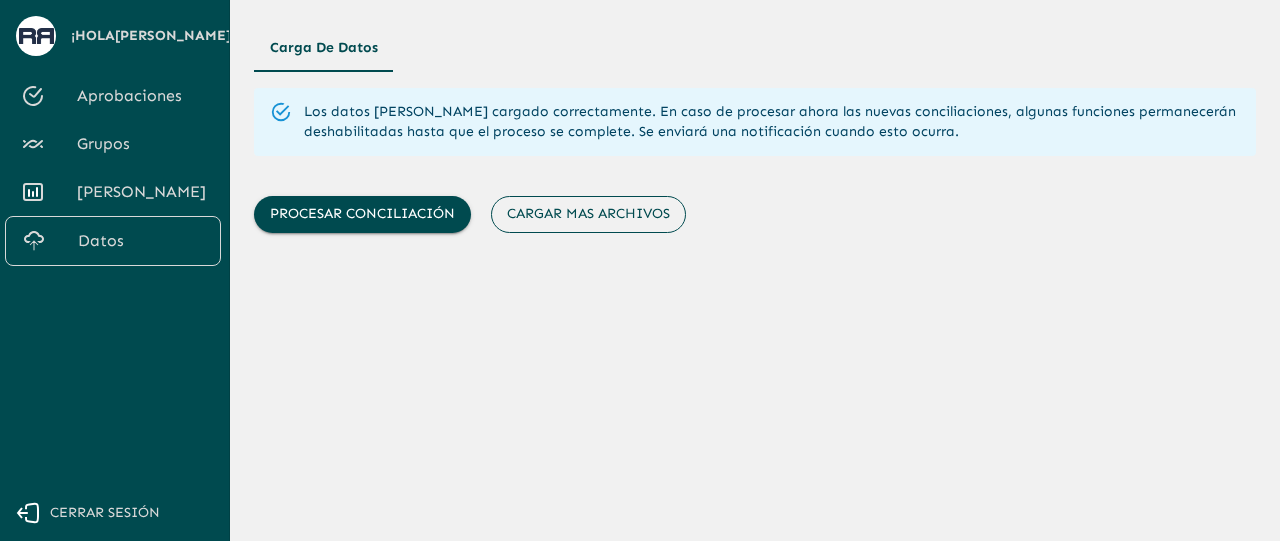 click on "Cargar mas archivos" at bounding box center (588, 214) 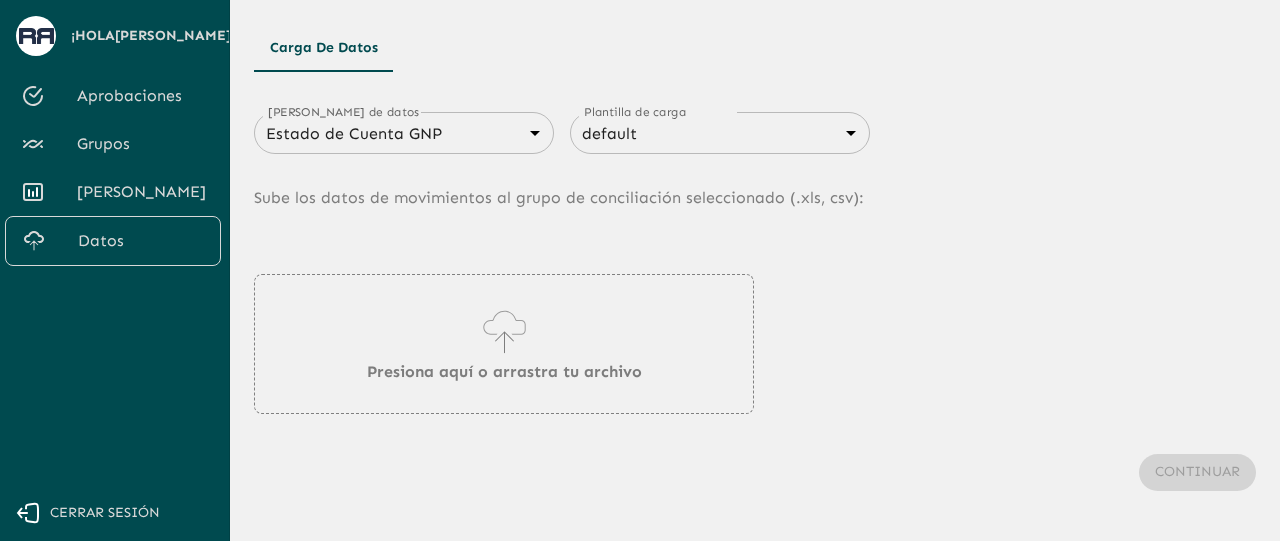click on "Se están procesando los movimientos. Algunas acciones permanecerán deshabilitadas, por favor espera... ¡Hola  Miguel ! Aprobaciones Grupos Fuentes Datos   Cerrar sesión   Carga de Datos Fuentes de datos Estado de Cuenta GNP 68360e545ed9181a8245dd9b Fuentes de datos Plantilla de carga default 68405816993b98be2d8f622c Fuentes de datos Sube los datos de movimientos al grupo de conciliación seleccionado (. xls, csv ): Presiona aquí o arrastra tu archivo   Continuar" at bounding box center [640, 270] 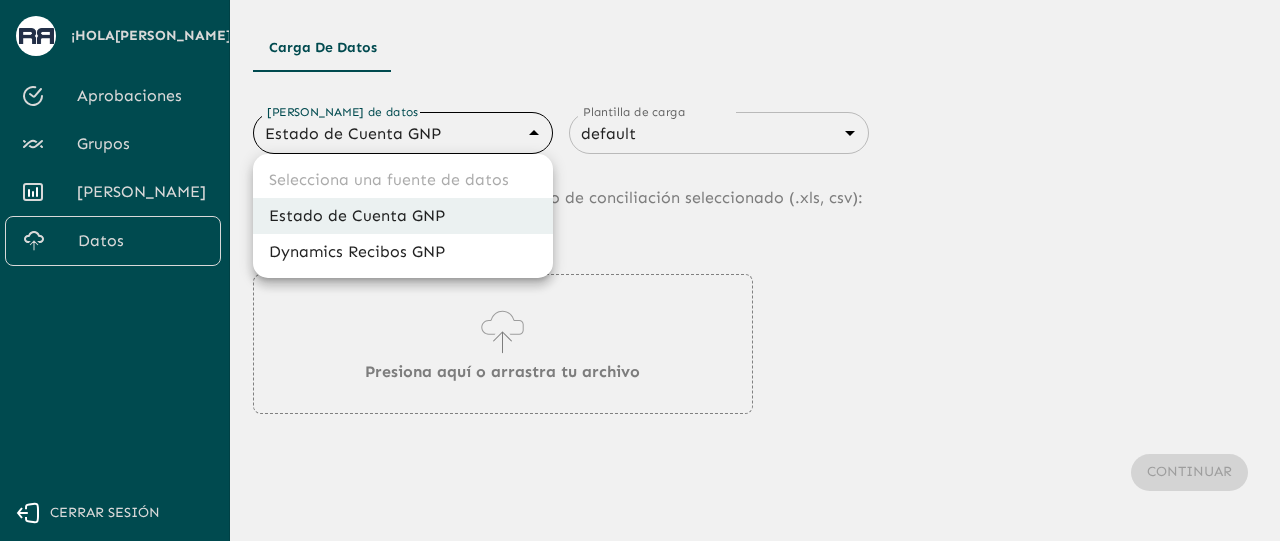 click on "Dynamics Recibos GNP" at bounding box center (403, 252) 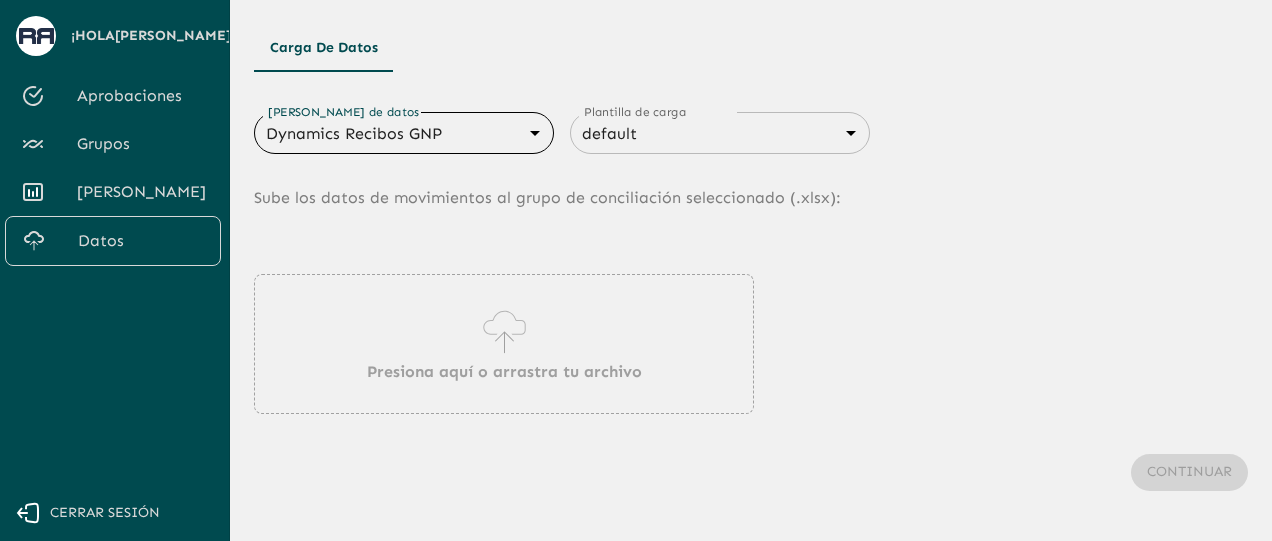click 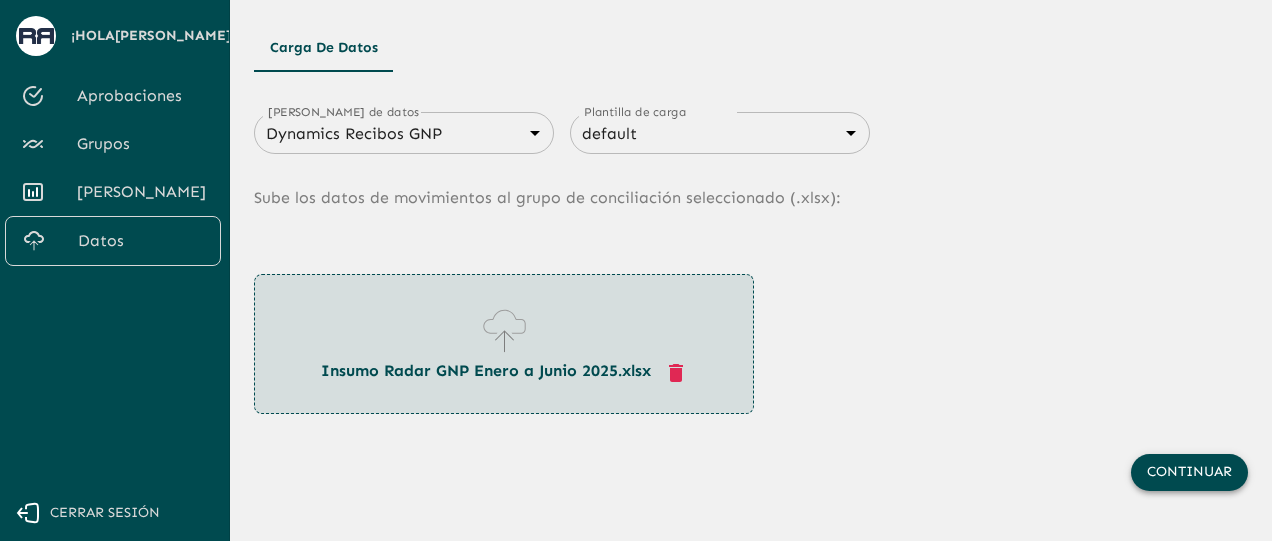 click on "Continuar" at bounding box center [1189, 472] 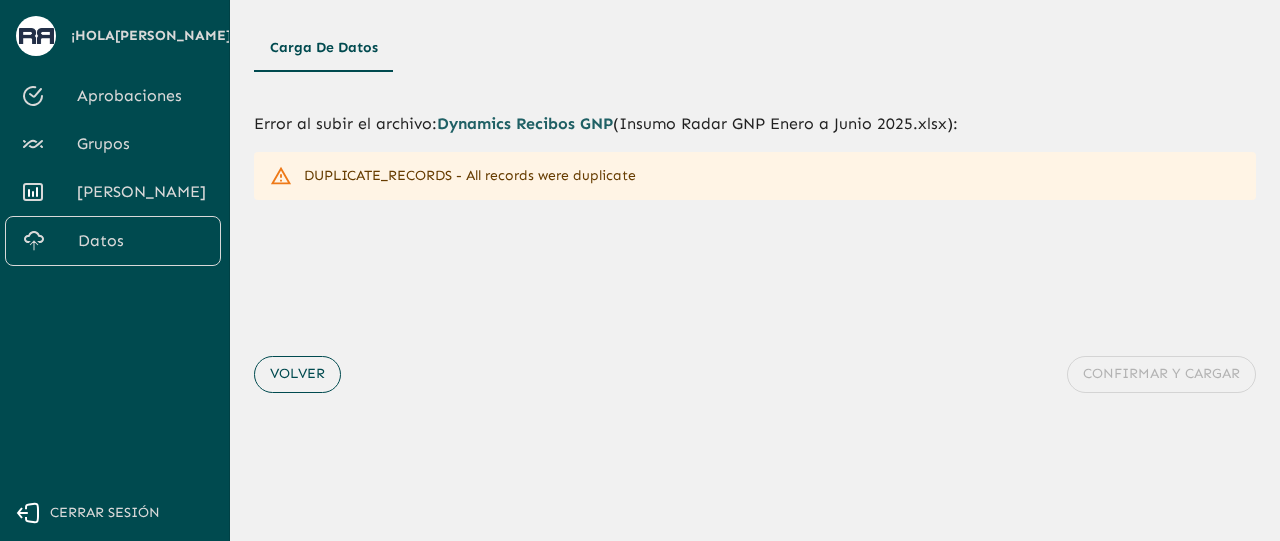 click on "Volver" at bounding box center [297, 374] 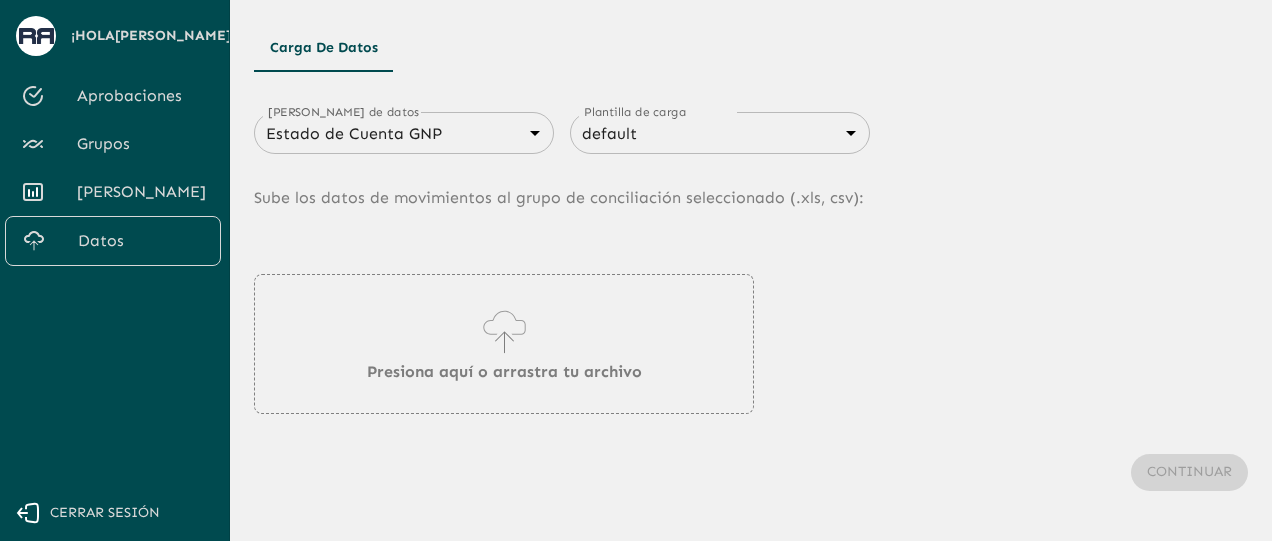 click on "Fuentes" at bounding box center (141, 192) 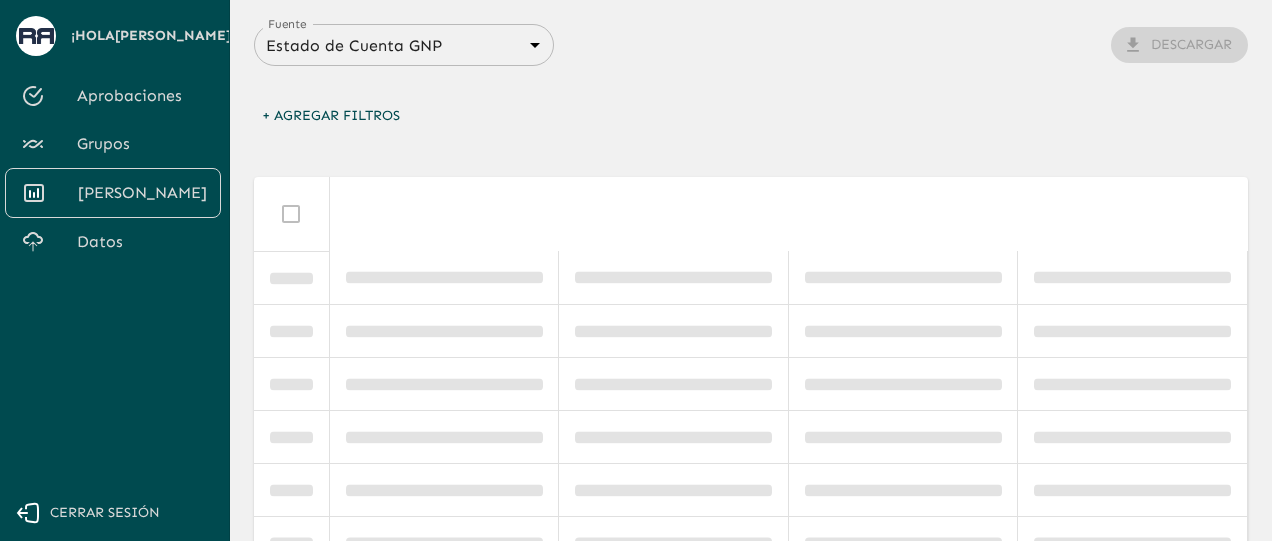 scroll, scrollTop: 0, scrollLeft: 0, axis: both 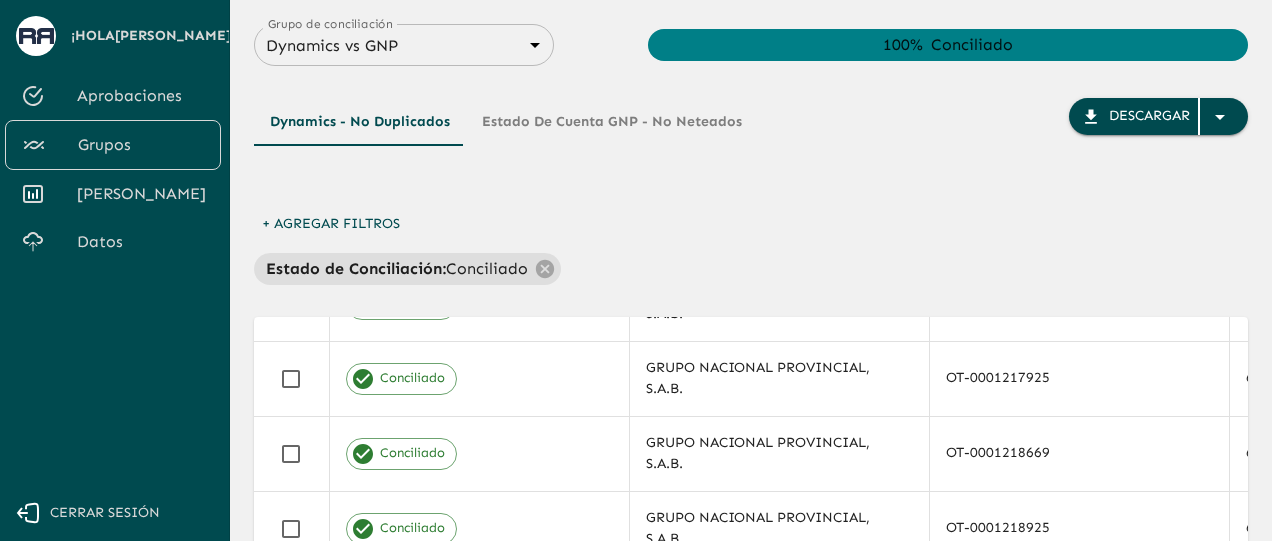 click on "Aprobaciones" at bounding box center [141, 96] 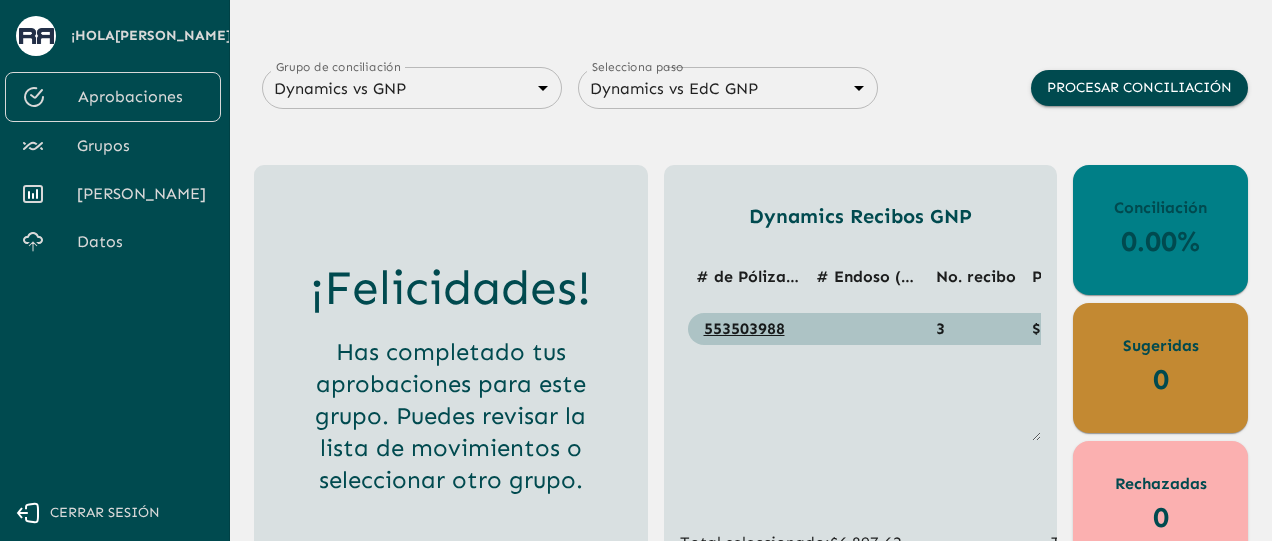 scroll, scrollTop: 184, scrollLeft: 0, axis: vertical 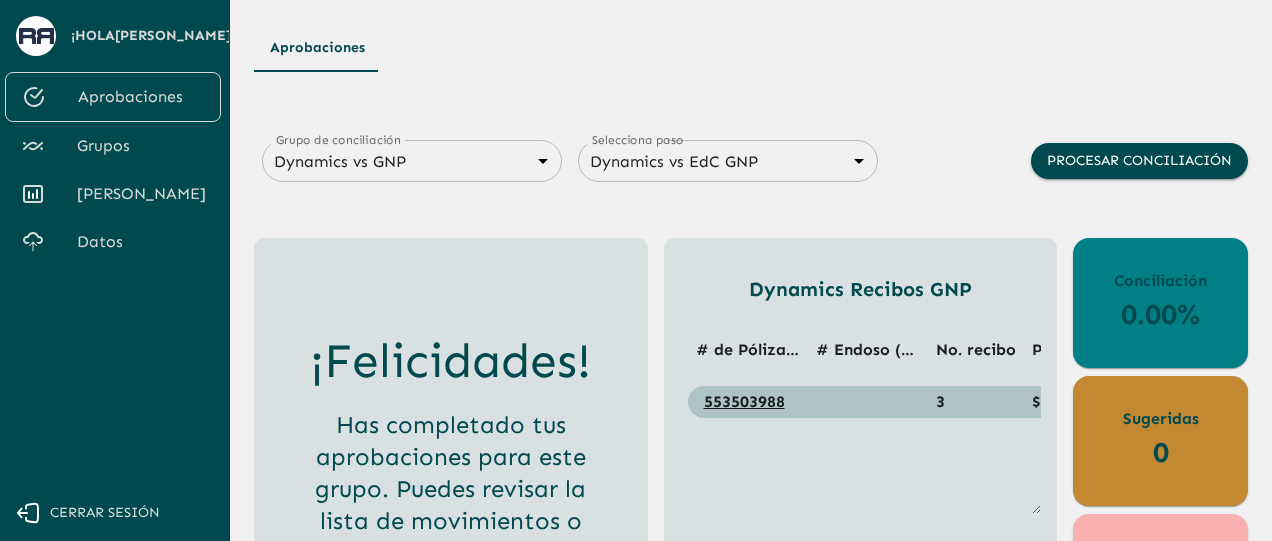 drag, startPoint x: 1019, startPoint y: 97, endPoint x: 1148, endPoint y: 119, distance: 130.86252 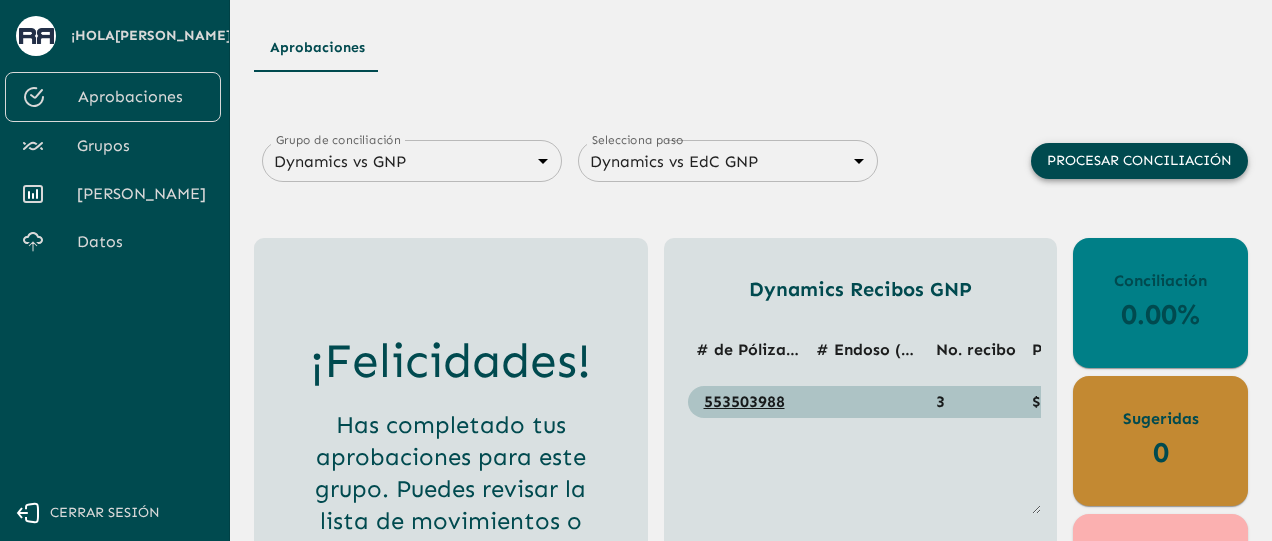 drag, startPoint x: 1097, startPoint y: 157, endPoint x: 1080, endPoint y: 168, distance: 20.248457 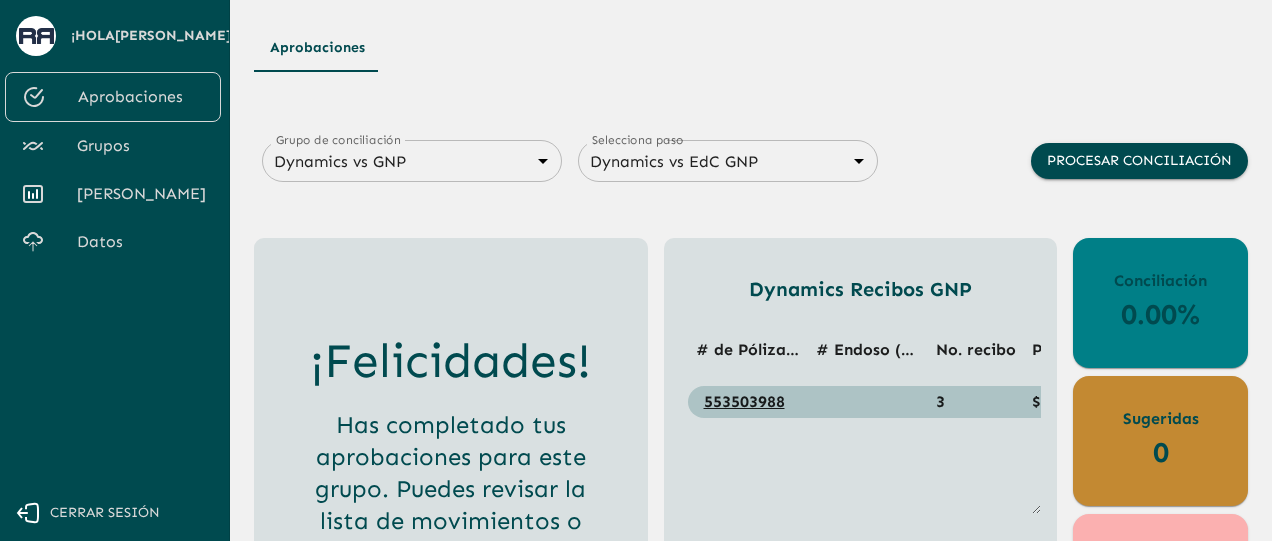 click on "Procesar conciliación" at bounding box center [1139, 161] 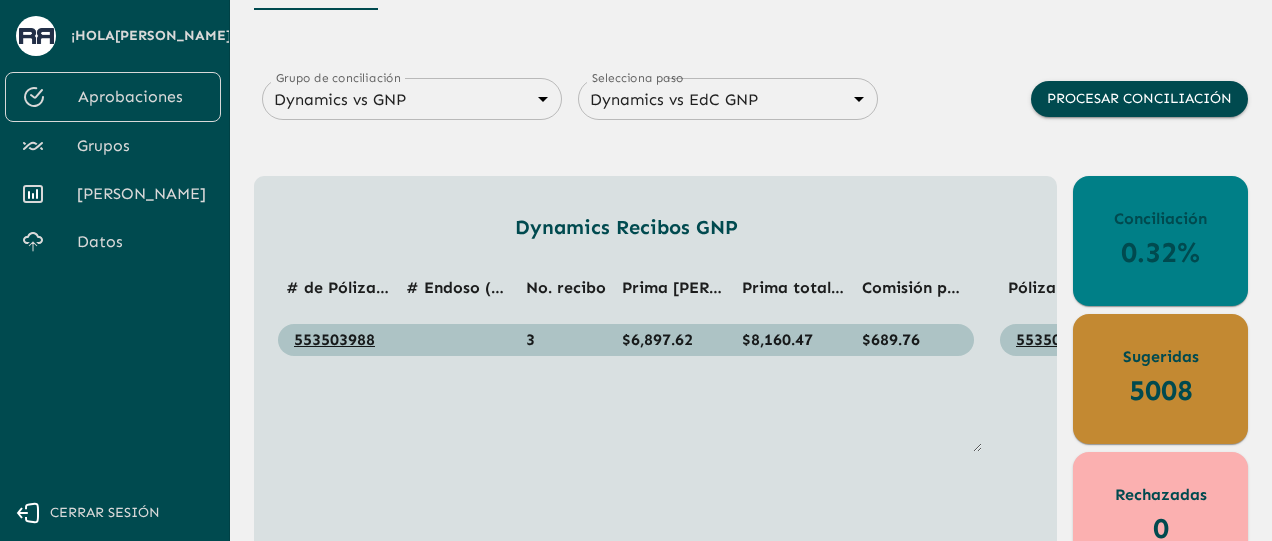 scroll, scrollTop: 0, scrollLeft: 0, axis: both 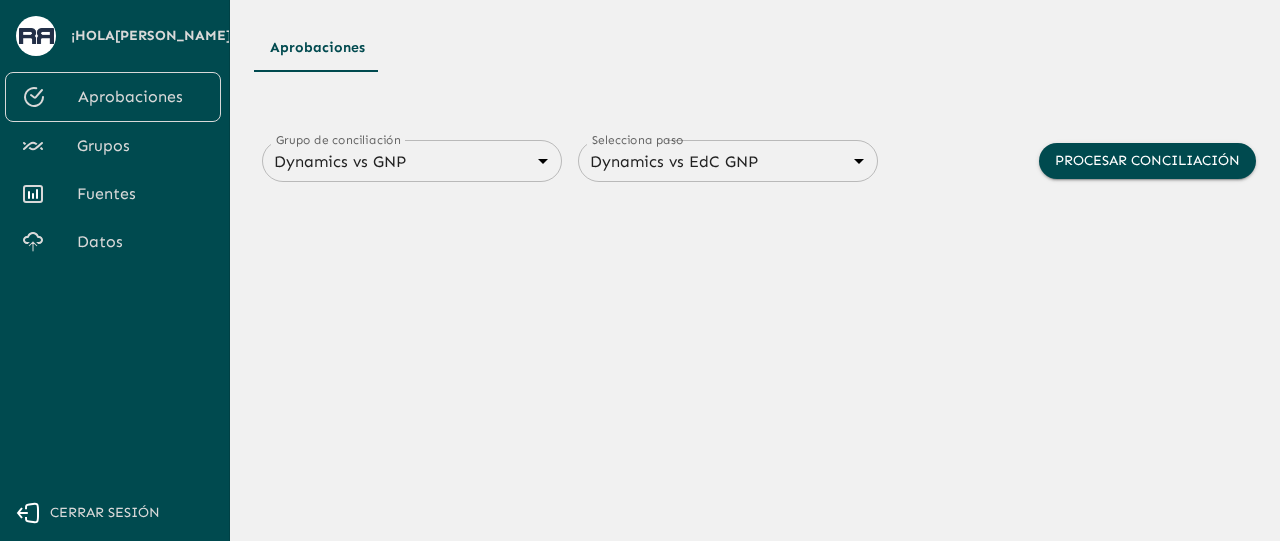 click on "Se están procesando los movimientos. Algunas acciones permanecerán deshabilitadas, por favor espera... ¡Hola  Miguel ! Aprobaciones Grupos Fuentes Datos   Cerrar sesión   Aprobaciones Grupo de conciliación Dynamics vs GNP 6848843415205559d9cb70b5 Grupo de conciliación Selecciona paso Dynamics vs EdC GNP 68487f30547a47458232f6ec Contraparte Procesar conciliación" at bounding box center (640, 270) 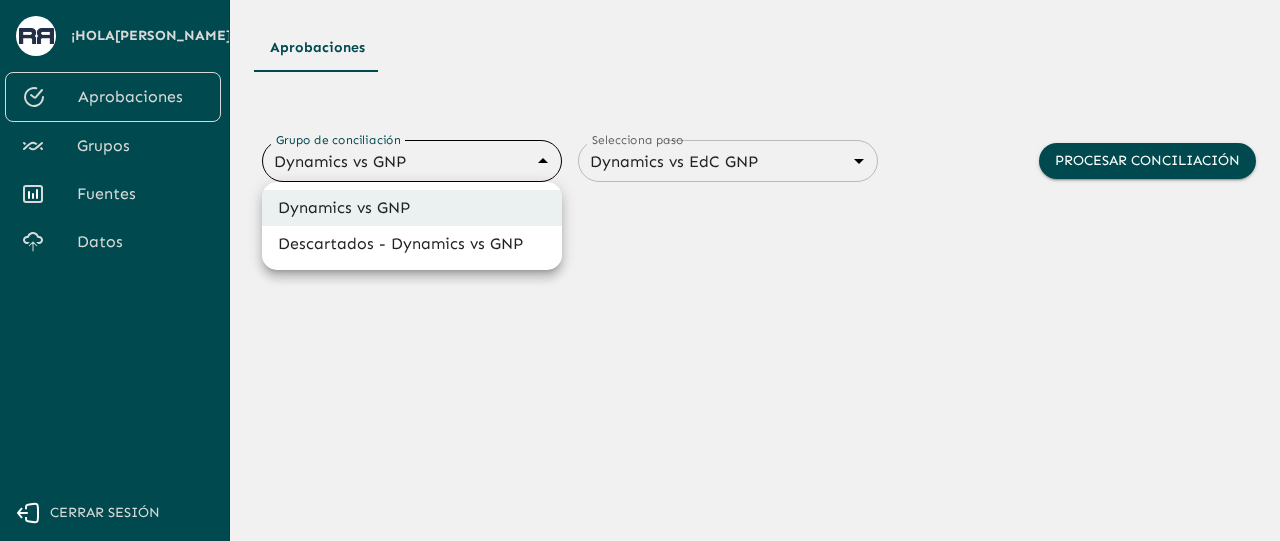 click at bounding box center (640, 270) 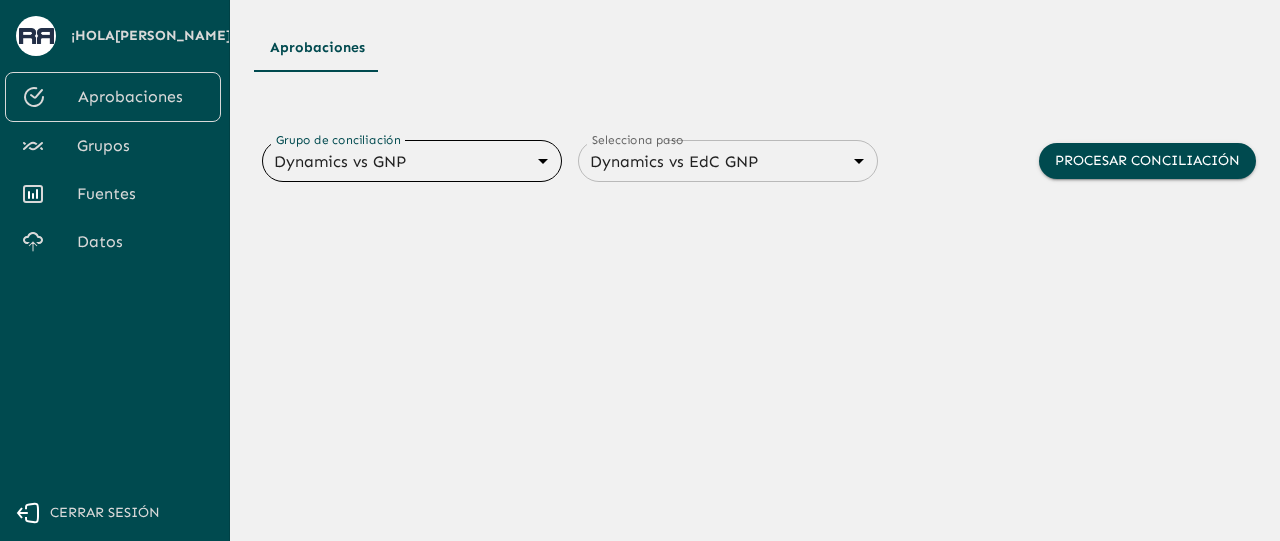click on "Se están procesando los movimientos. Algunas acciones permanecerán deshabilitadas, por favor espera... ¡Hola  Miguel ! Aprobaciones Grupos Fuentes Datos   Cerrar sesión   Aprobaciones Grupo de conciliación Dynamics vs GNP 6848843415205559d9cb70b5 Grupo de conciliación Selecciona paso Dynamics vs EdC GNP 68487f30547a47458232f6ec Contraparte Procesar conciliación" at bounding box center (640, 270) 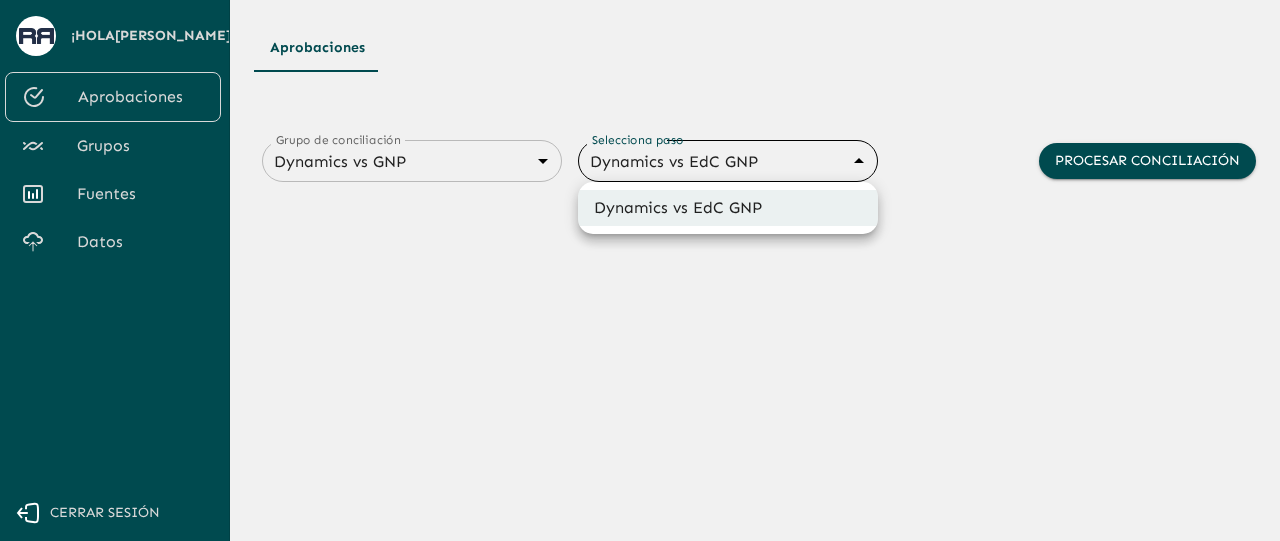 click at bounding box center (640, 270) 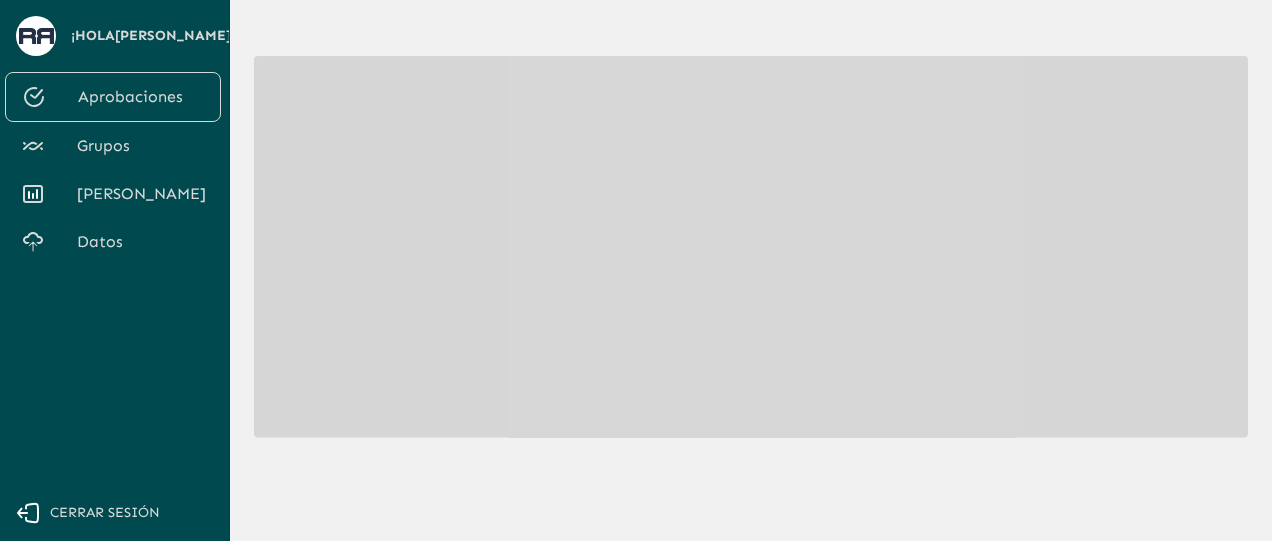 scroll, scrollTop: 332, scrollLeft: 0, axis: vertical 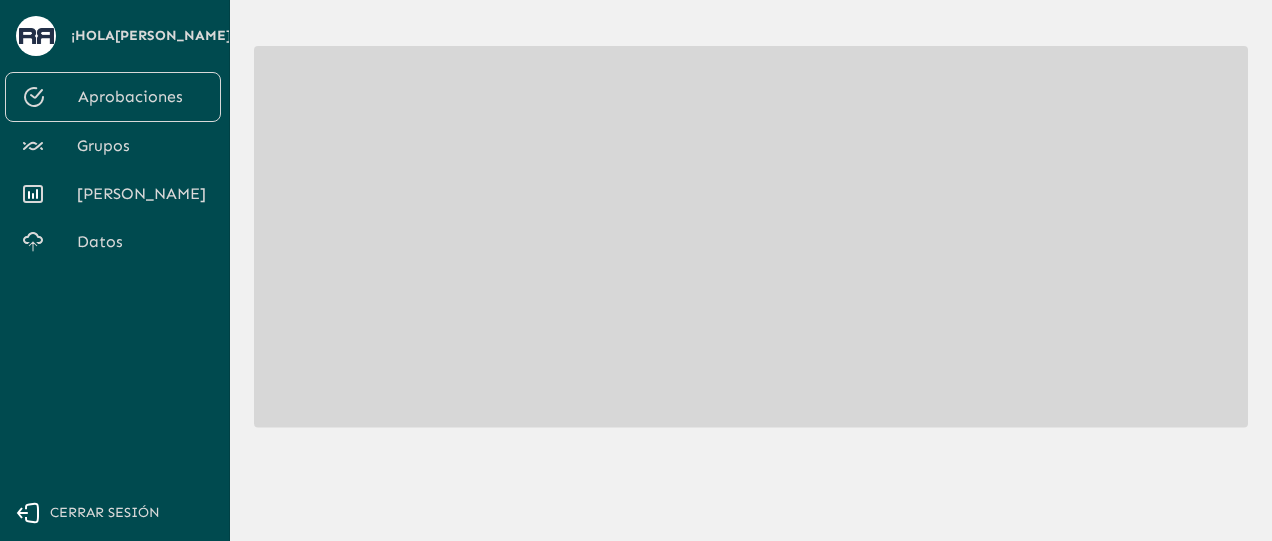 click on "Grupos" at bounding box center [141, 146] 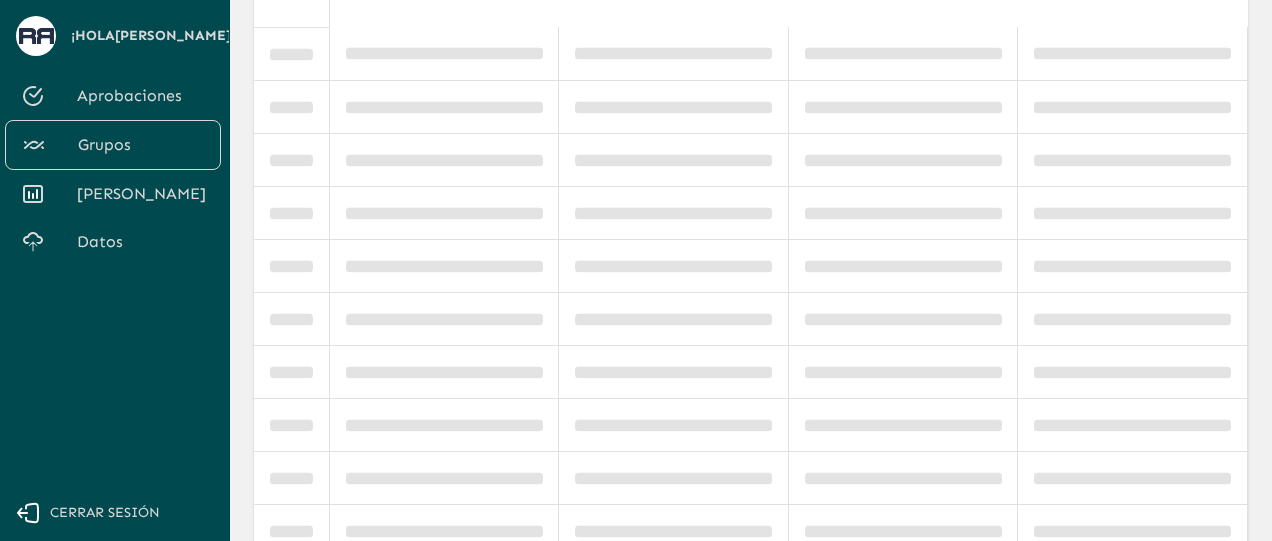 scroll, scrollTop: 0, scrollLeft: 0, axis: both 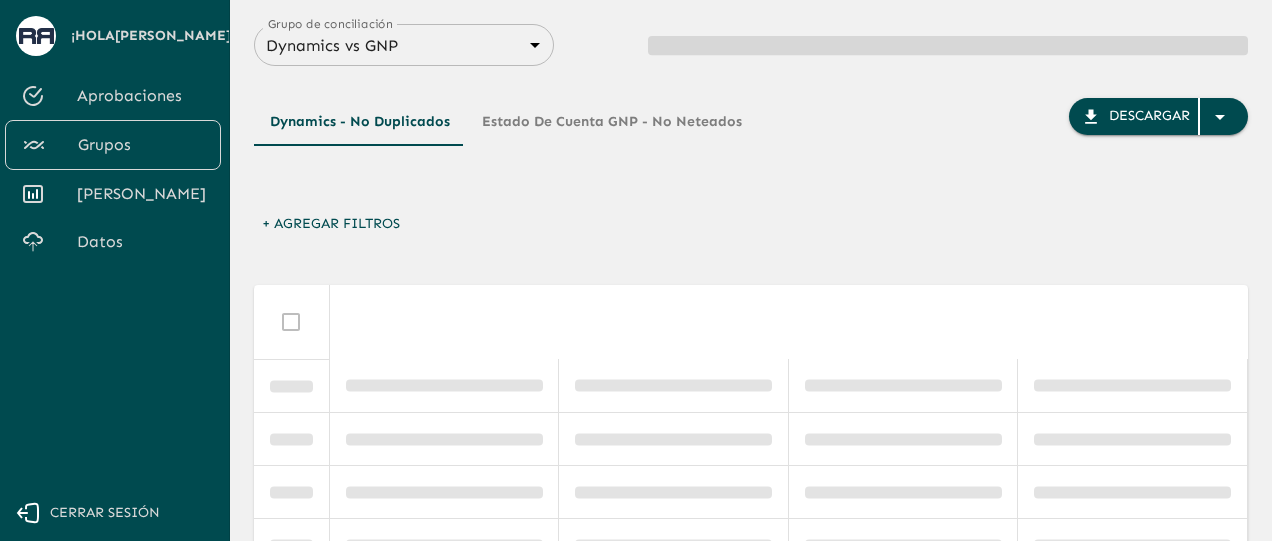 click on "Aprobaciones" at bounding box center [141, 96] 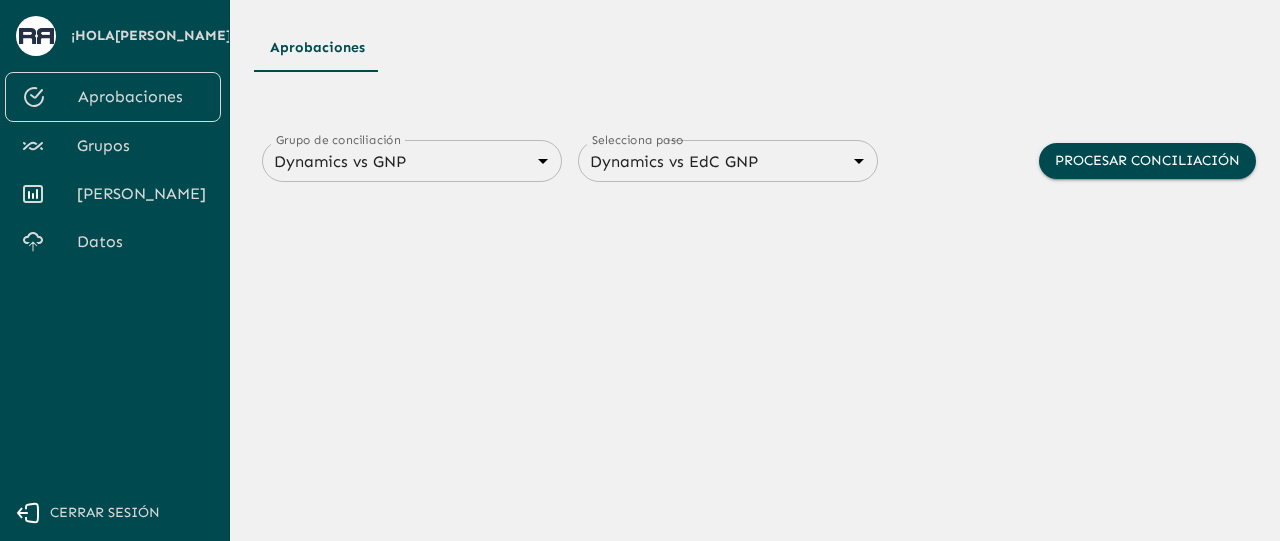click on "[PERSON_NAME]" at bounding box center [141, 194] 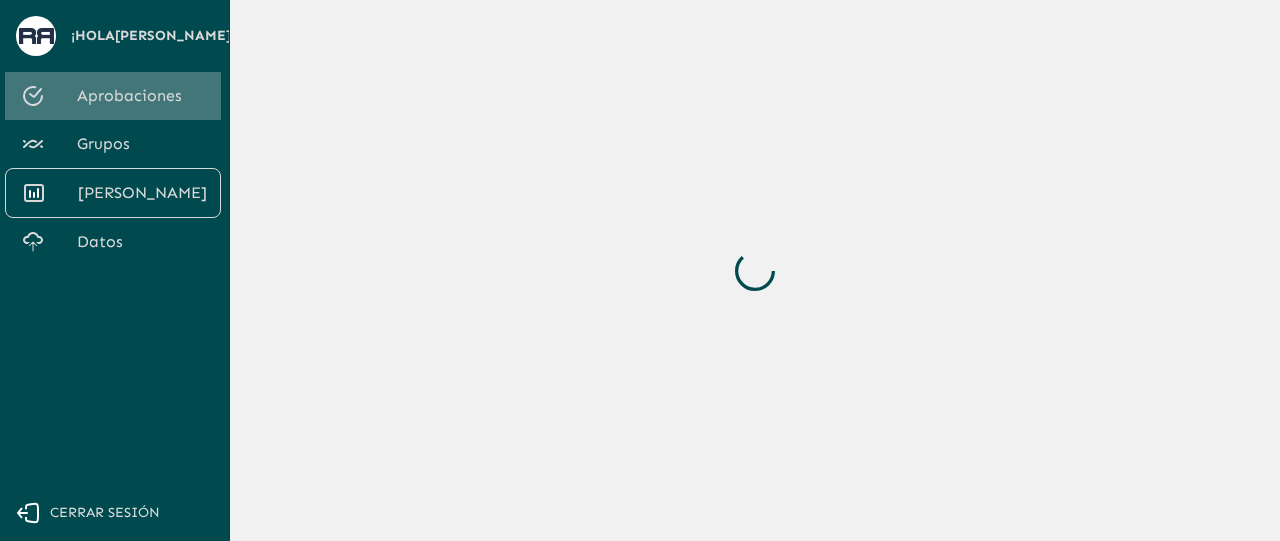 click on "Aprobaciones" at bounding box center [141, 96] 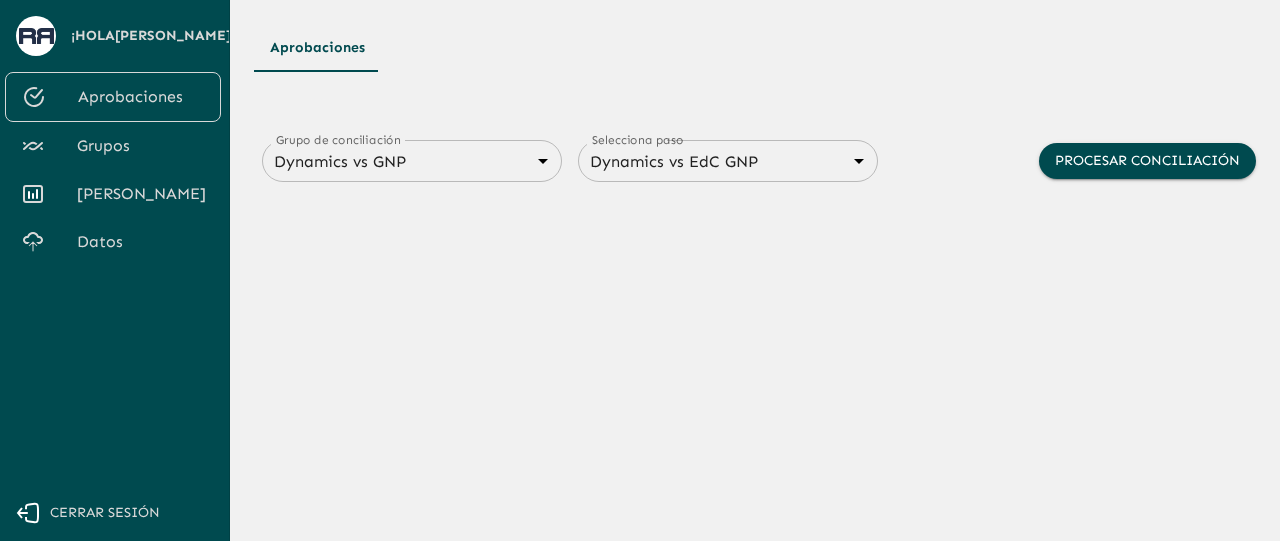 click on "[PERSON_NAME]" at bounding box center [141, 194] 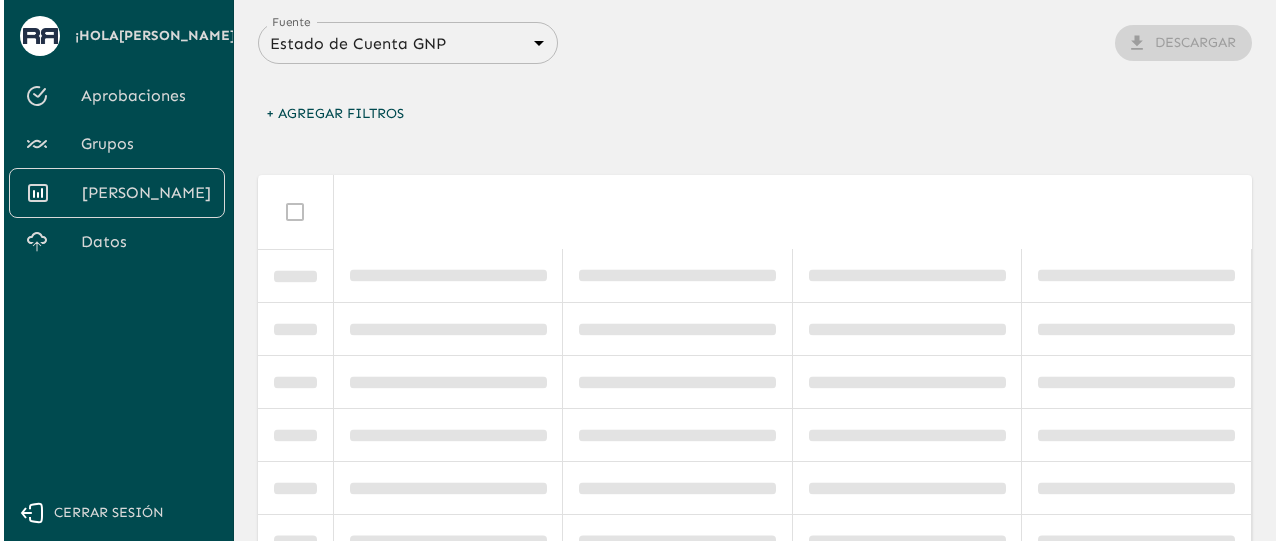 scroll, scrollTop: 0, scrollLeft: 0, axis: both 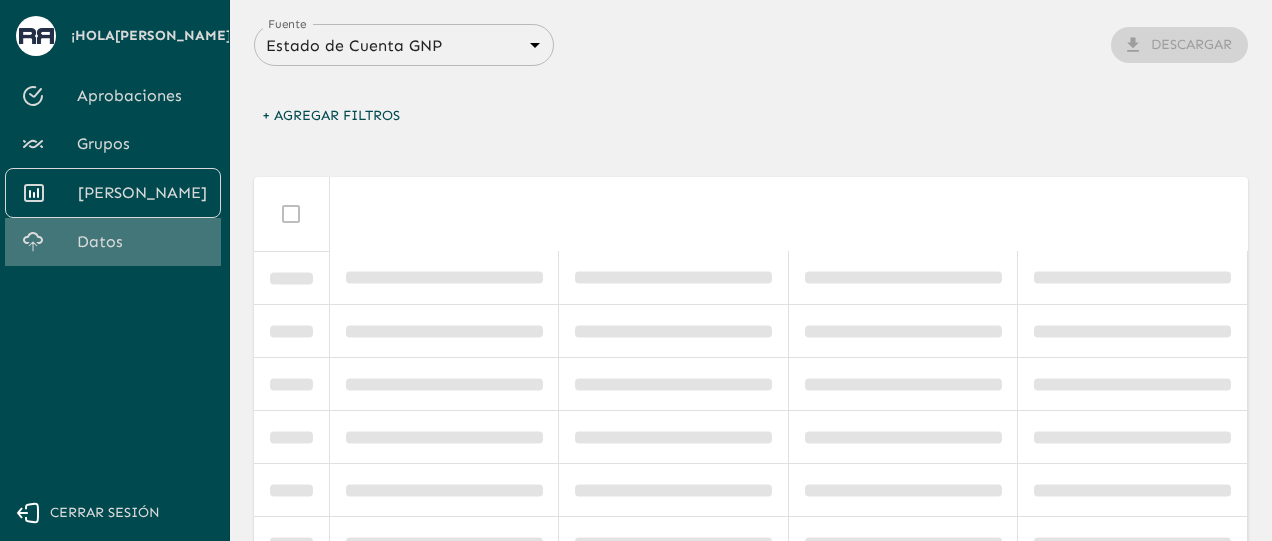 click on "Datos" at bounding box center [141, 242] 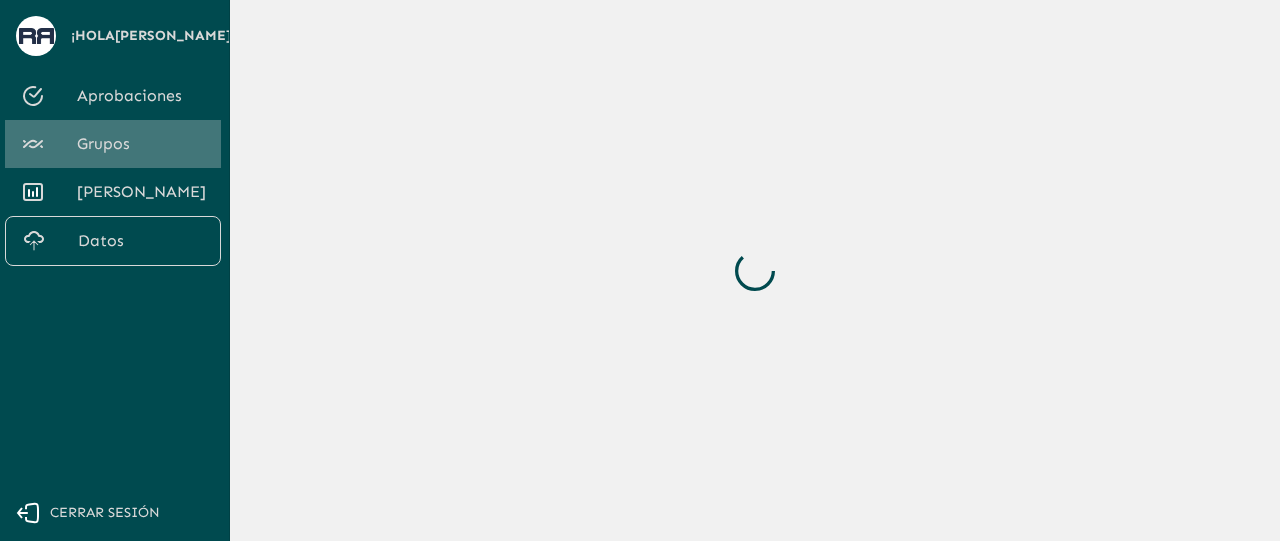 click on "Grupos" at bounding box center [141, 144] 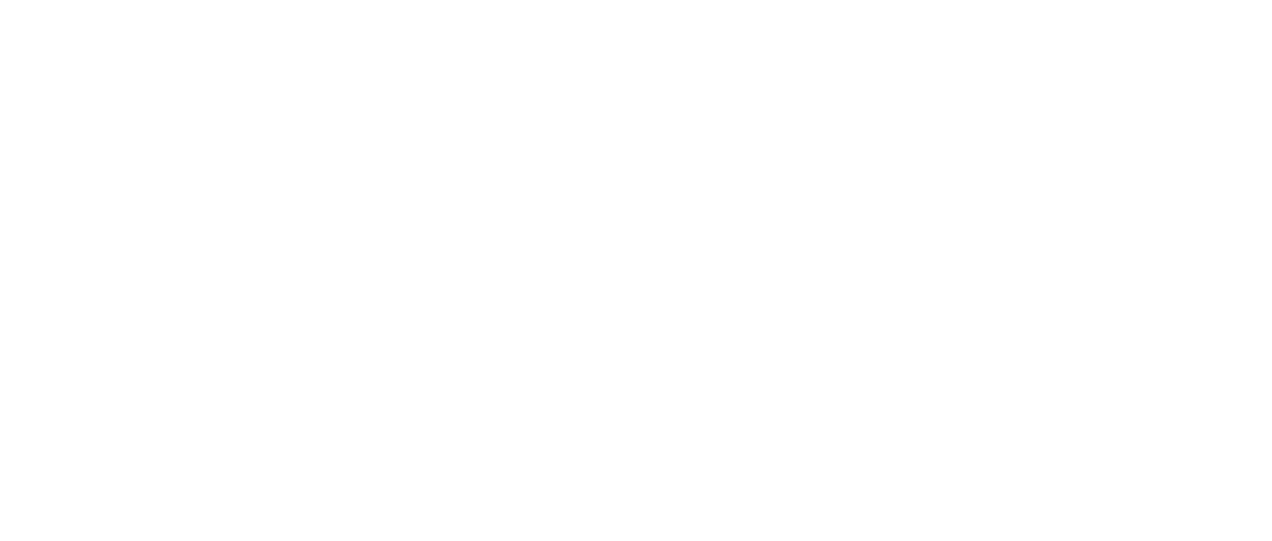 scroll, scrollTop: 0, scrollLeft: 0, axis: both 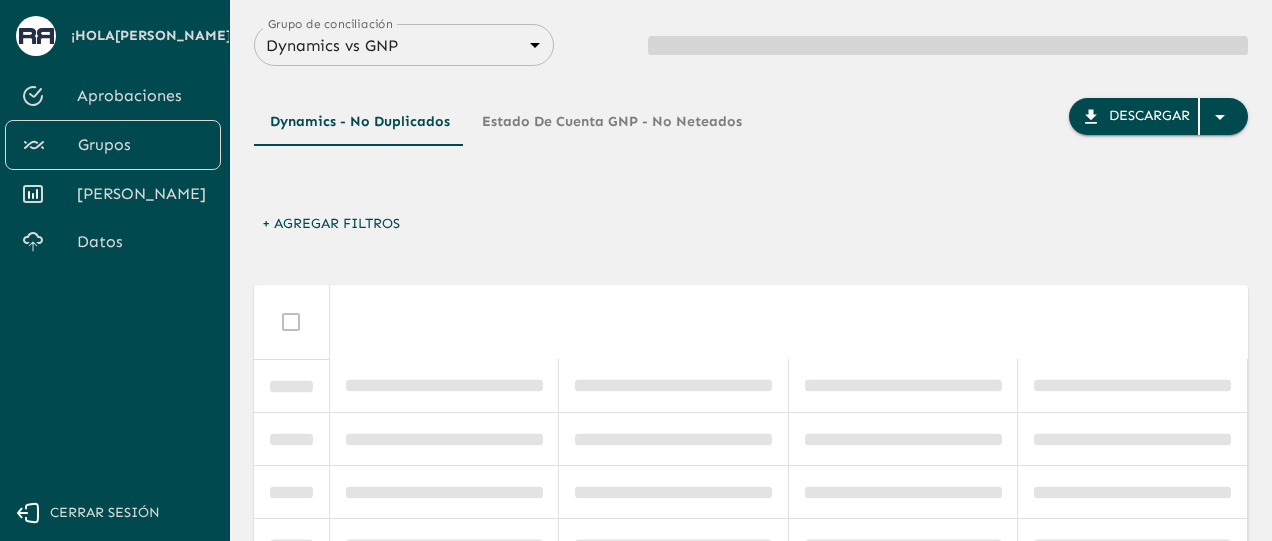click on "Aprobaciones" at bounding box center [141, 96] 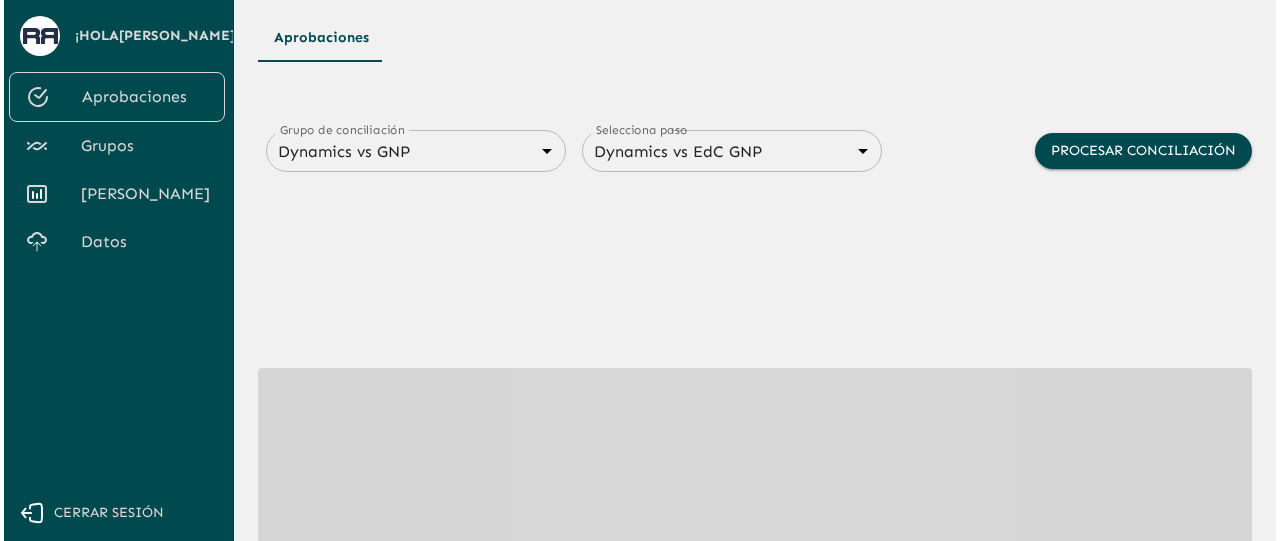 scroll, scrollTop: 0, scrollLeft: 0, axis: both 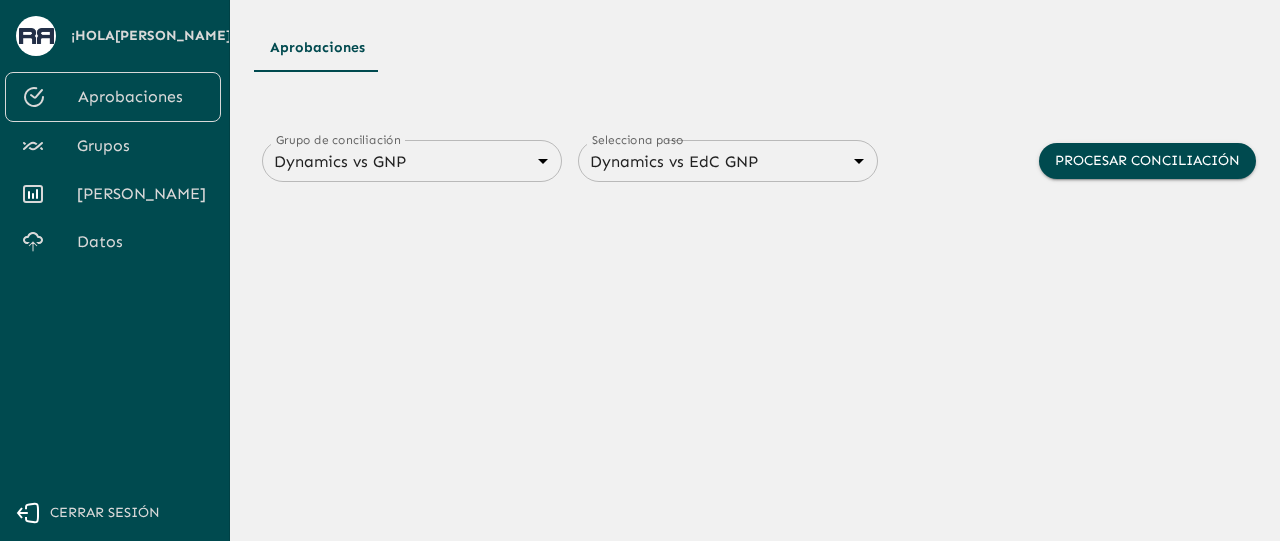 drag, startPoint x: 1279, startPoint y: 377, endPoint x: 1253, endPoint y: 414, distance: 45.221676 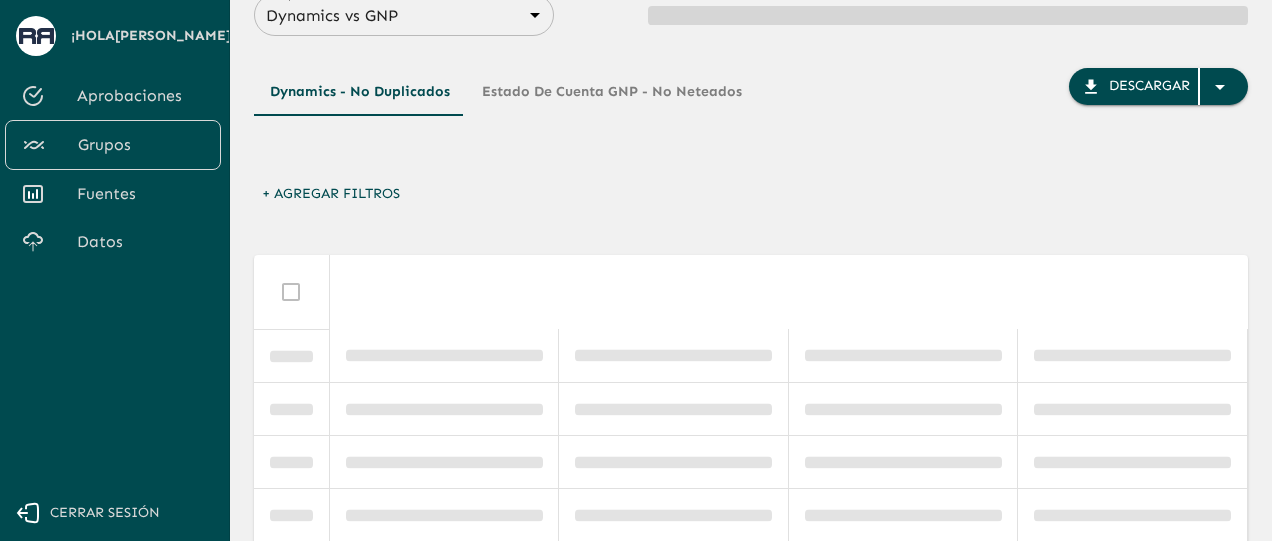 scroll, scrollTop: 0, scrollLeft: 0, axis: both 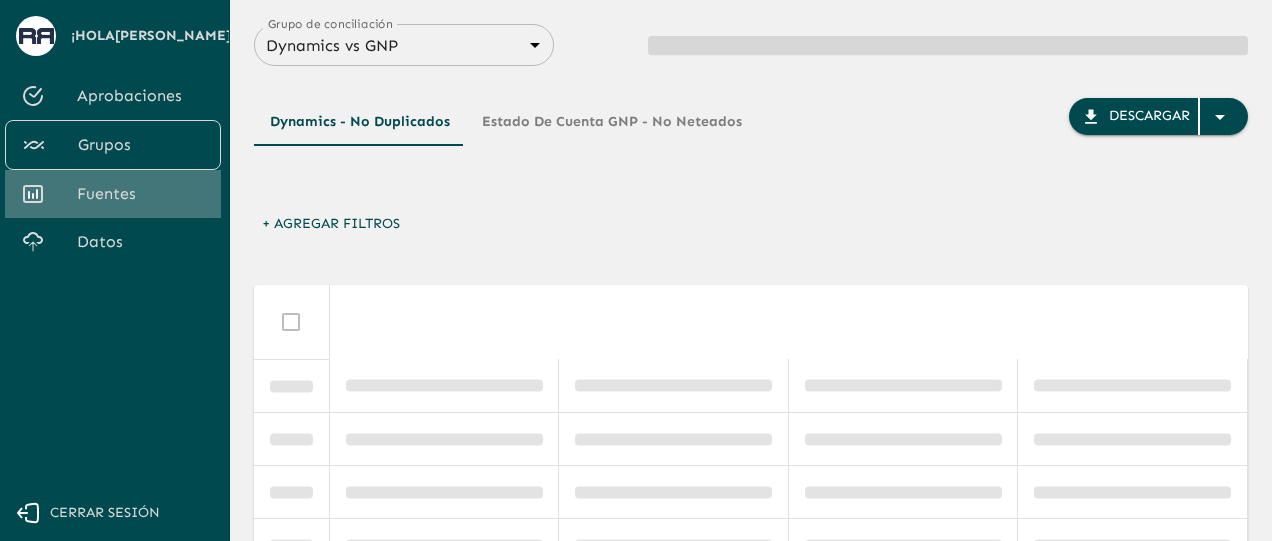 click on "Fuentes" at bounding box center (141, 194) 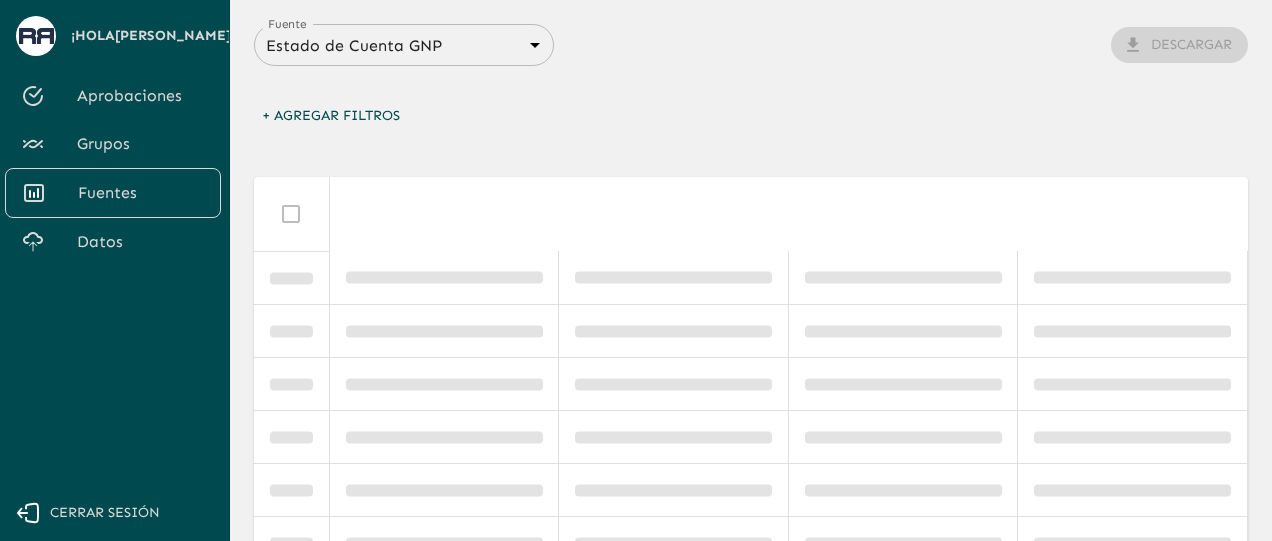 click on "Datos" at bounding box center [141, 242] 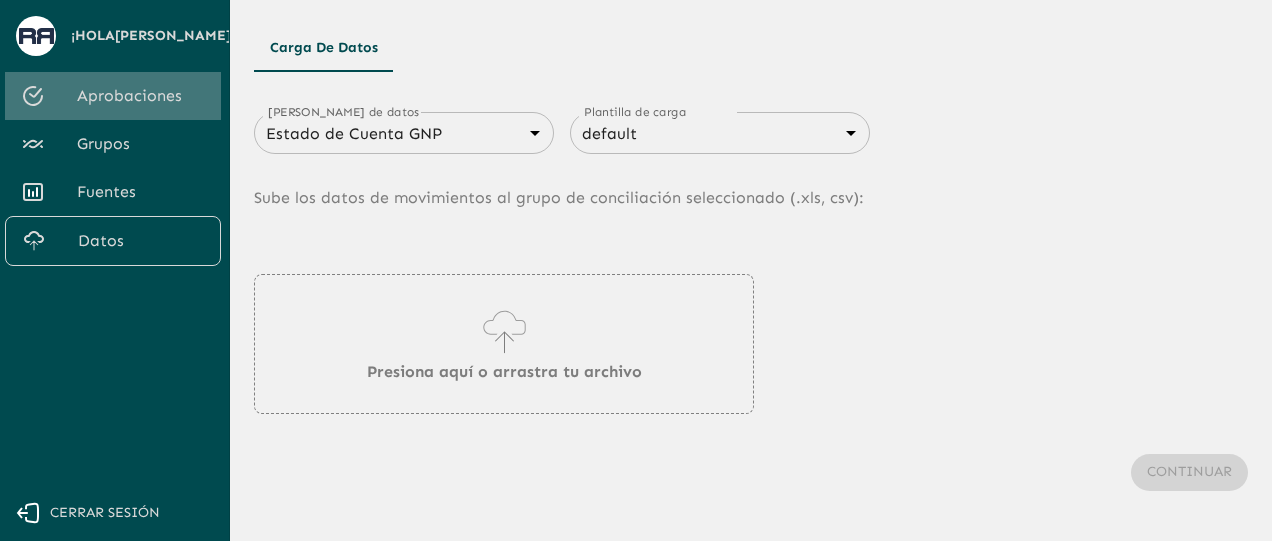 click on "Aprobaciones" at bounding box center [141, 96] 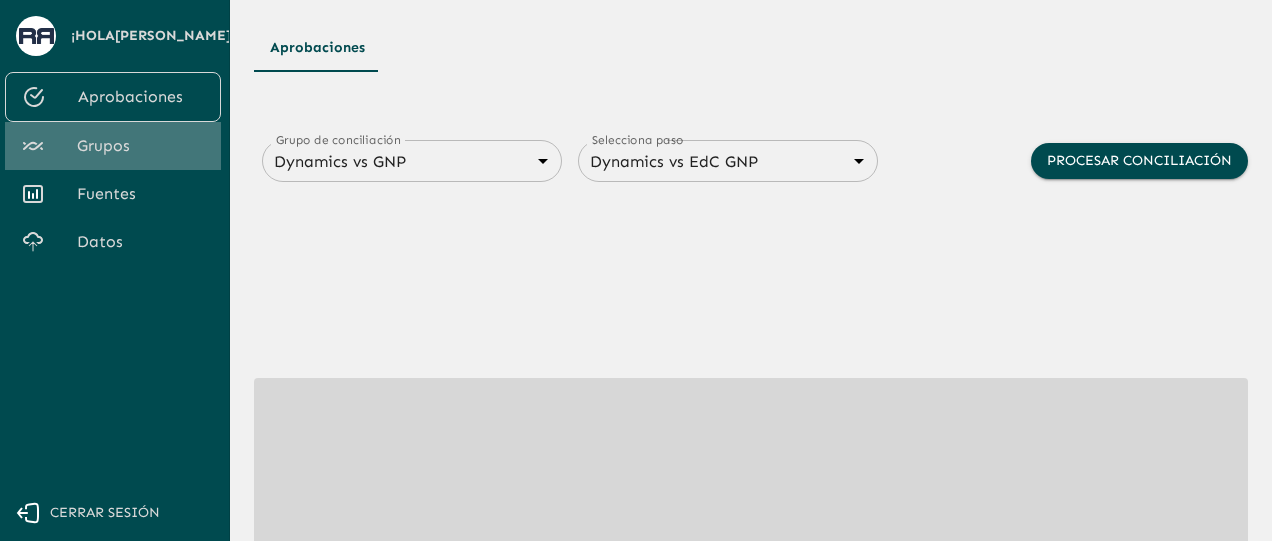 click on "Grupos" at bounding box center (141, 146) 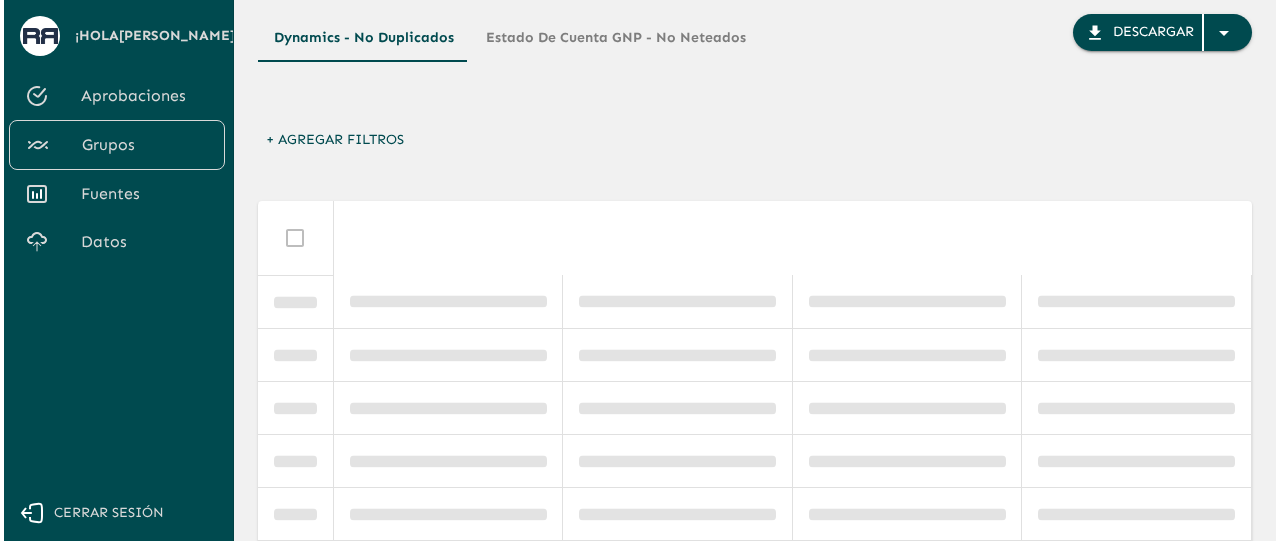scroll, scrollTop: 0, scrollLeft: 0, axis: both 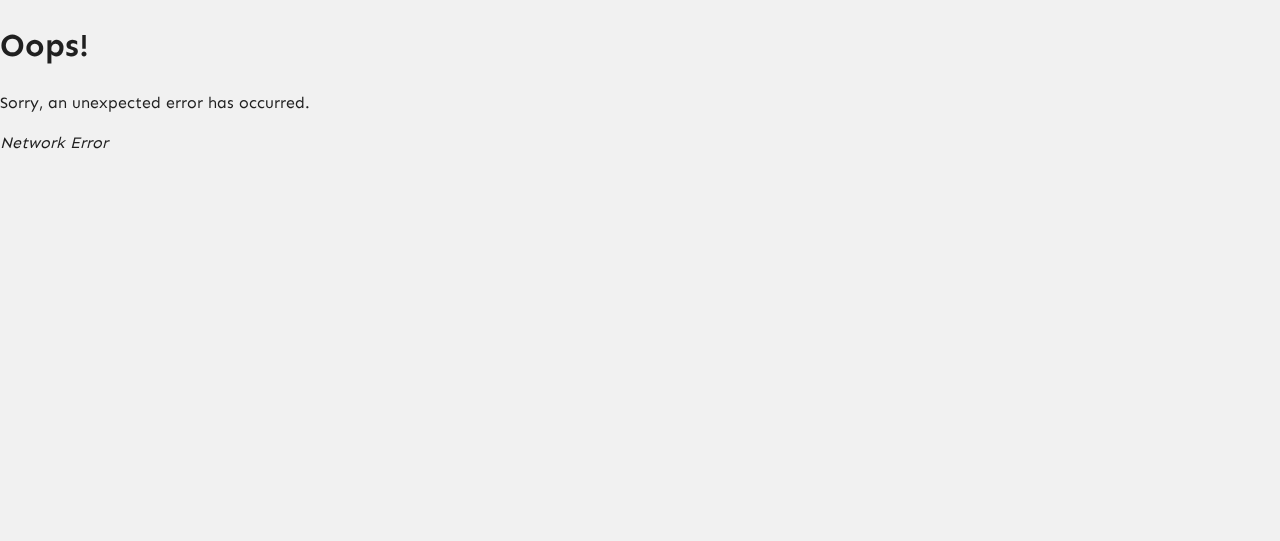 drag, startPoint x: 206, startPoint y: 183, endPoint x: 97, endPoint y: 139, distance: 117.54574 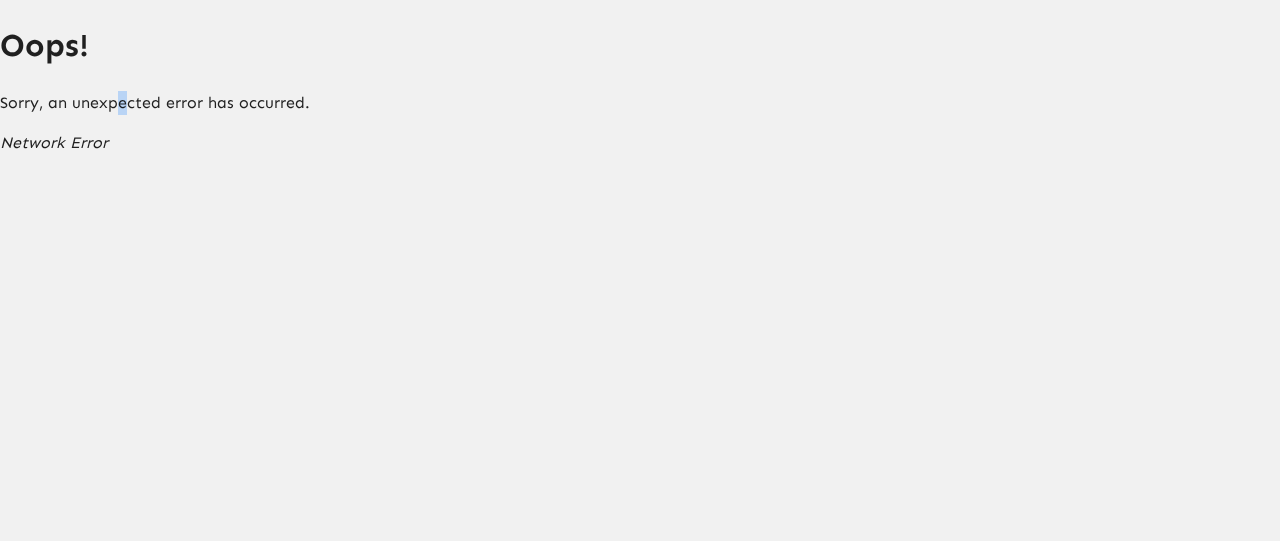 click on "Sorry, an unexpected error has occurred." at bounding box center (640, 103) 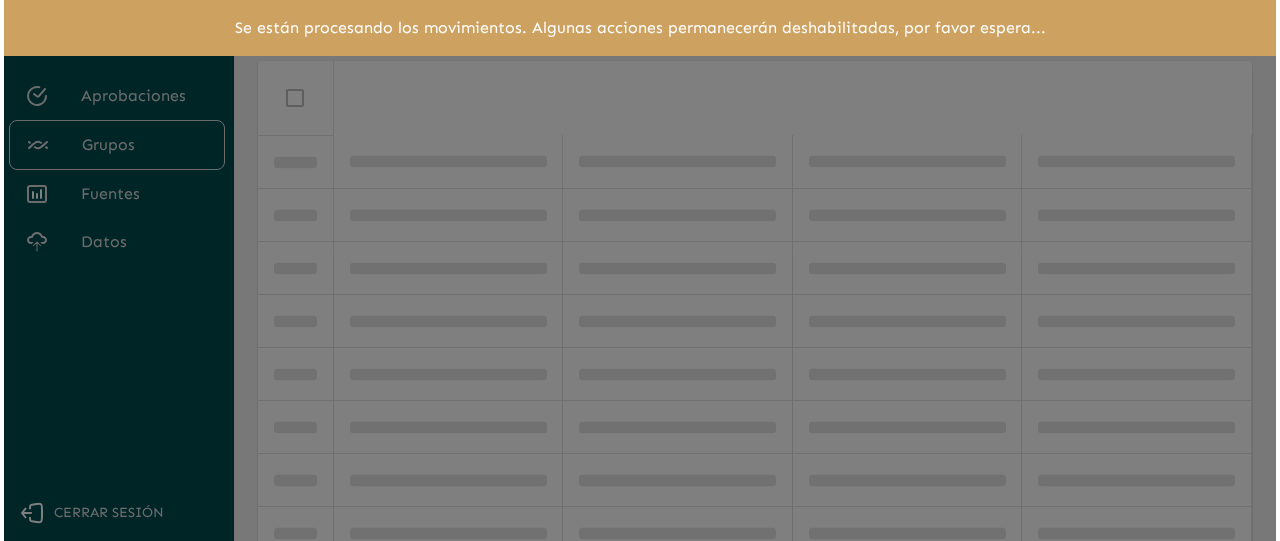 scroll, scrollTop: 0, scrollLeft: 0, axis: both 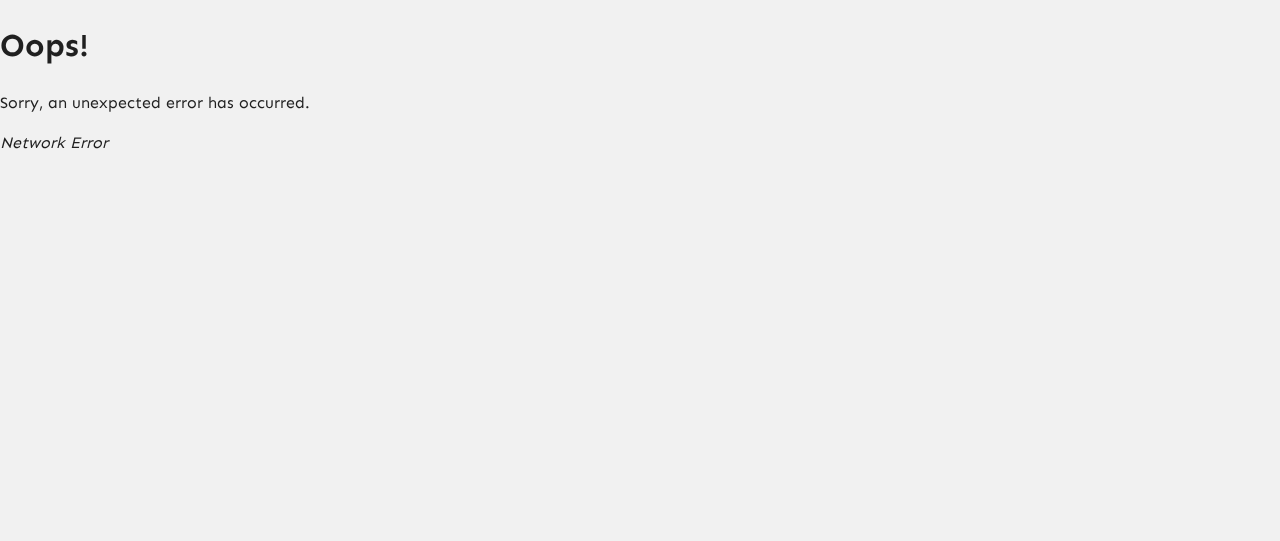 click on "Oops! Sorry, an unexpected error has occurred. Network Error" at bounding box center [640, 87] 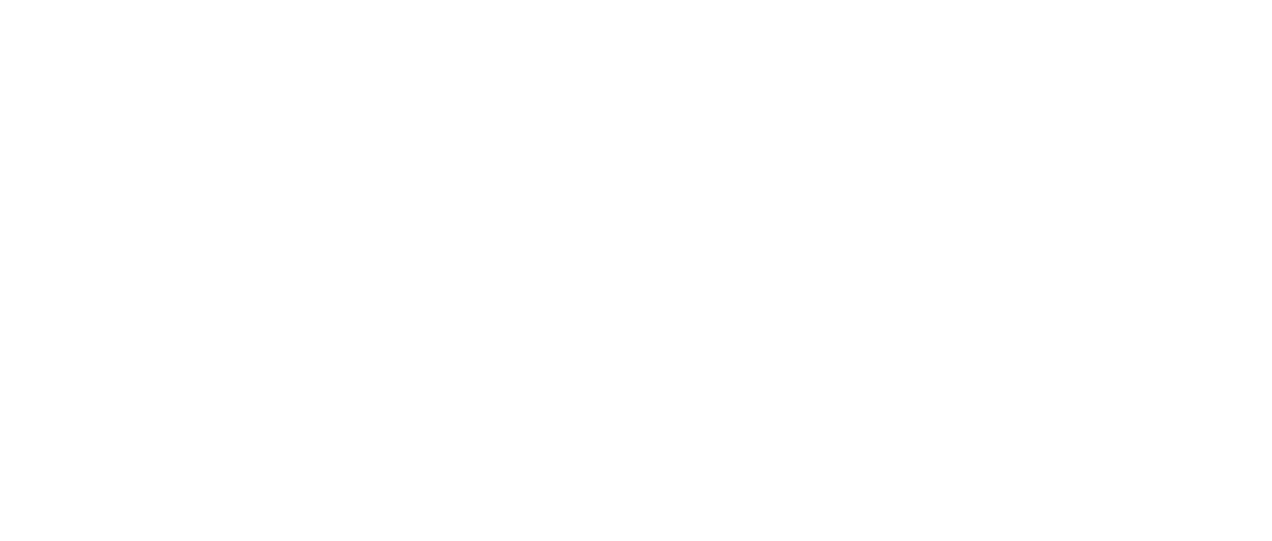 scroll, scrollTop: 0, scrollLeft: 0, axis: both 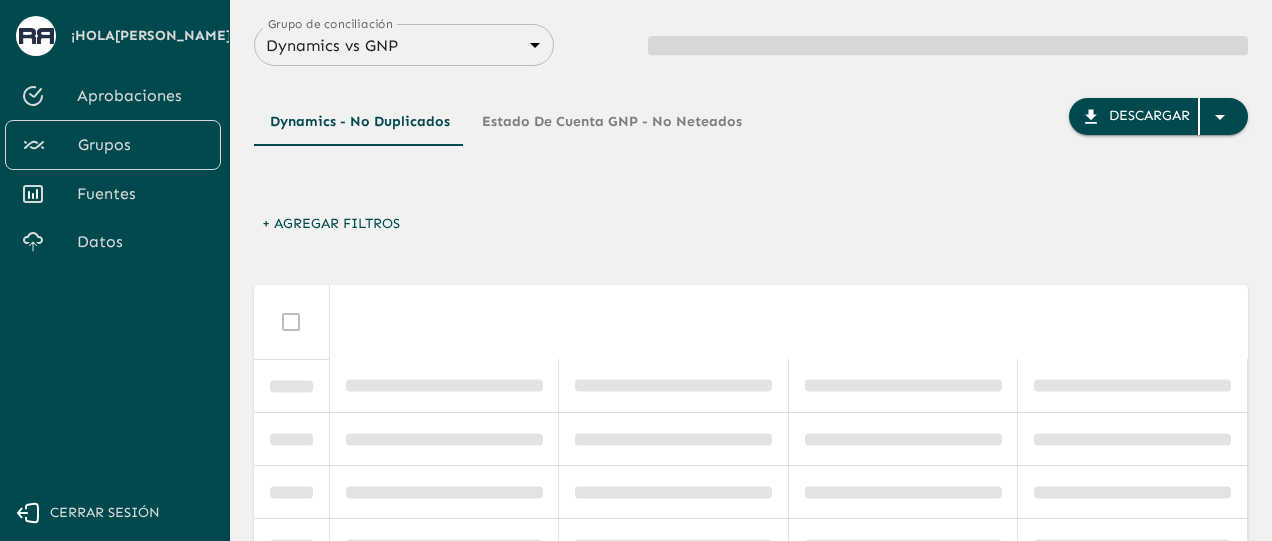 click on "Aprobaciones" at bounding box center (141, 96) 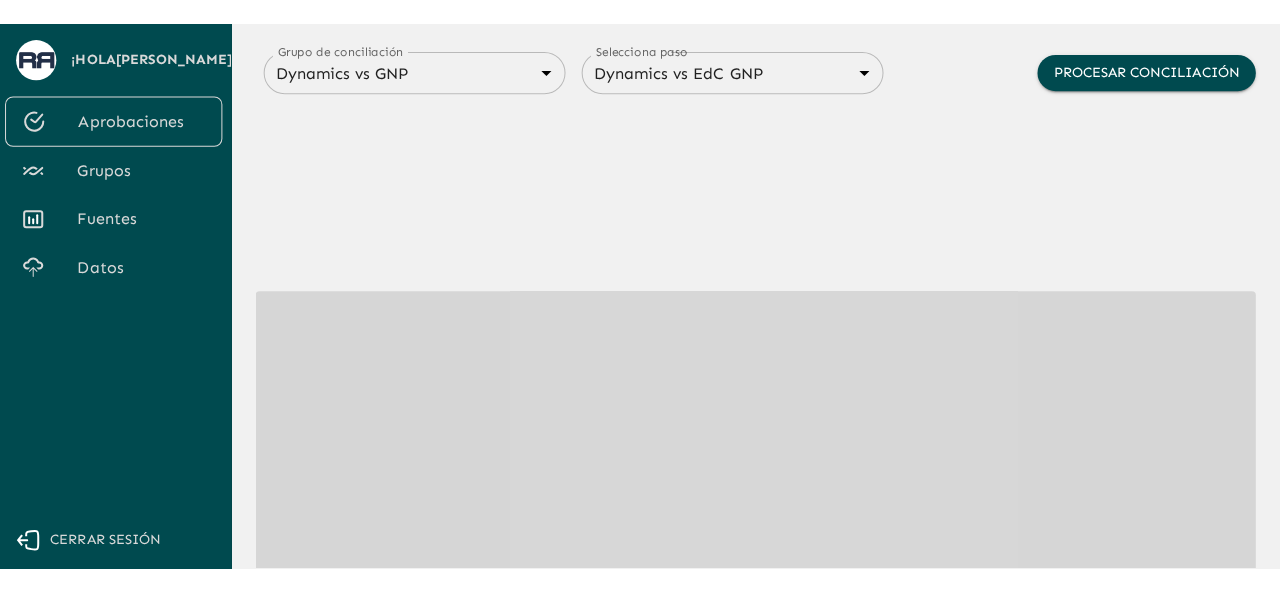 scroll, scrollTop: 0, scrollLeft: 0, axis: both 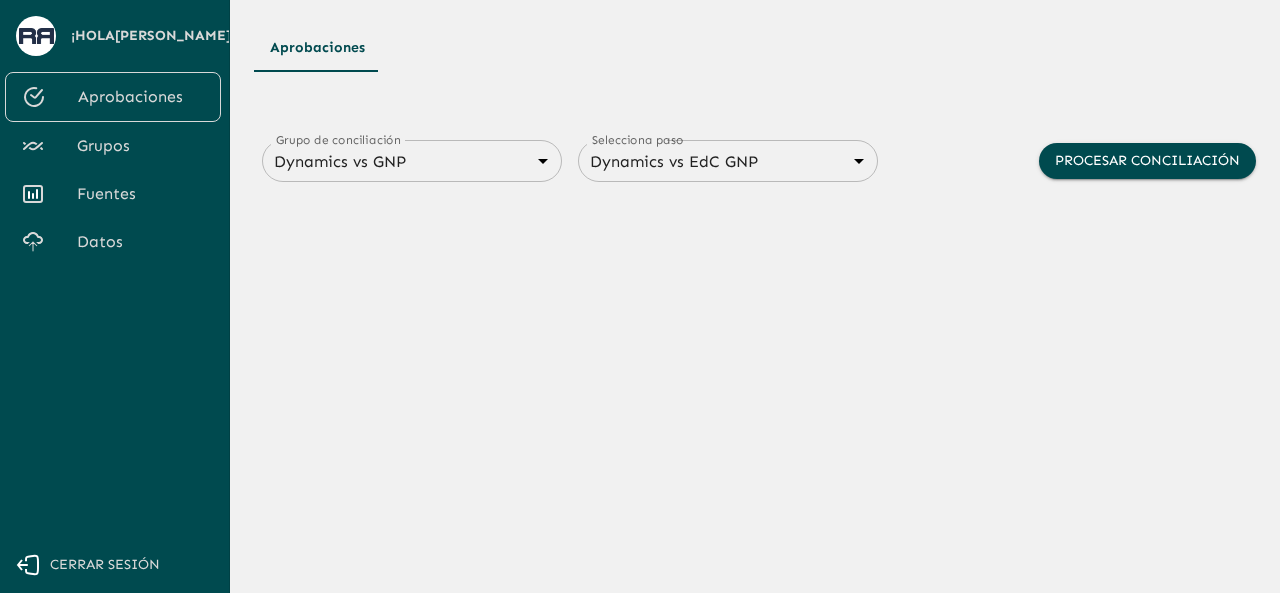 click on "Grupos" at bounding box center [141, 146] 